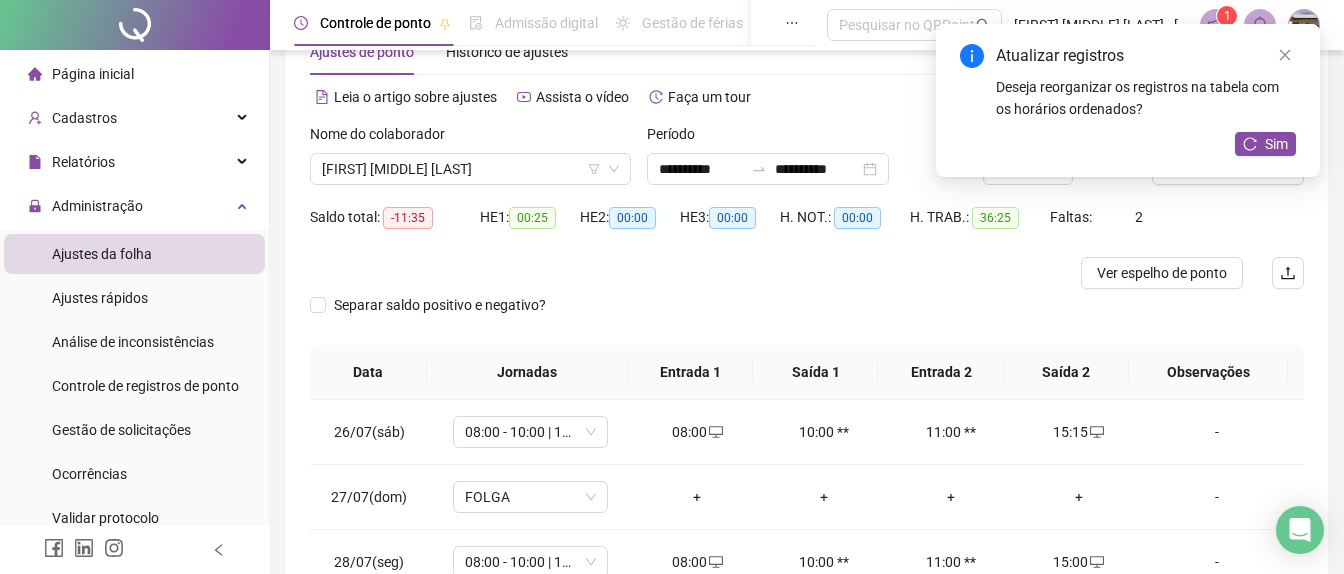 scroll, scrollTop: 61, scrollLeft: 0, axis: vertical 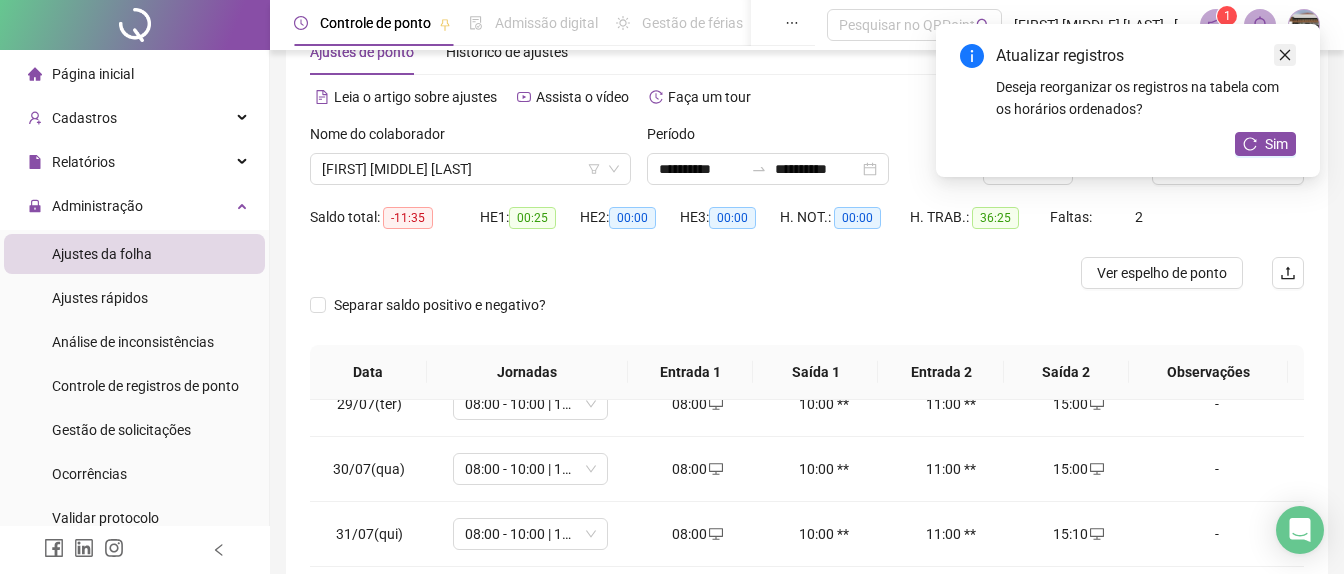 click 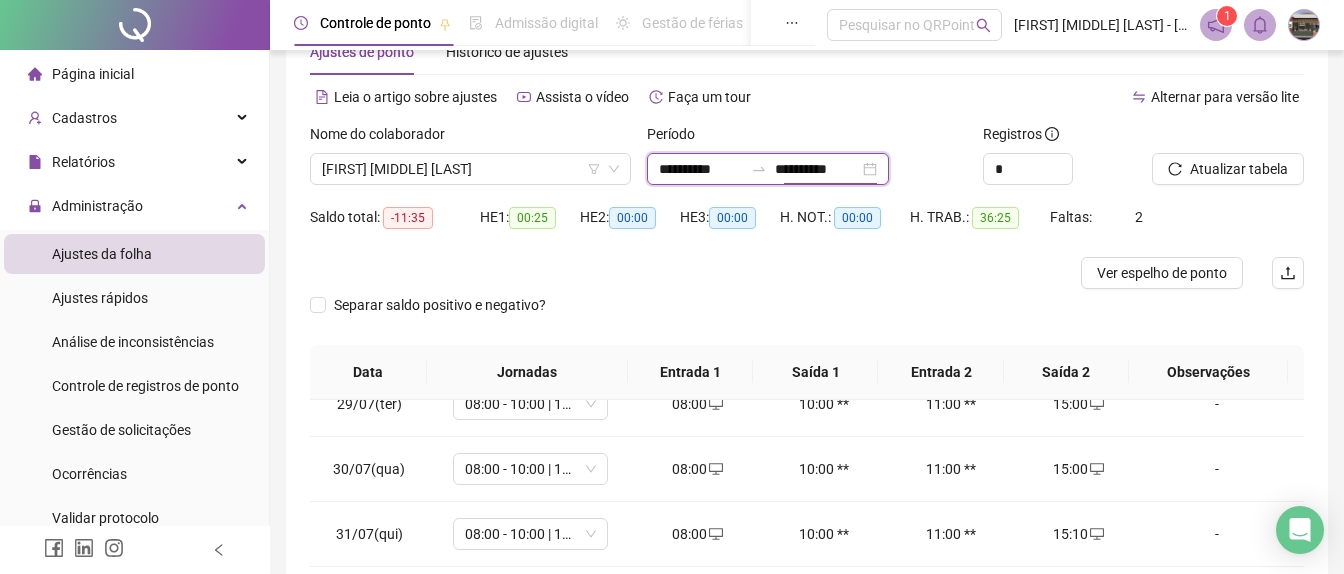 click on "**********" at bounding box center [817, 169] 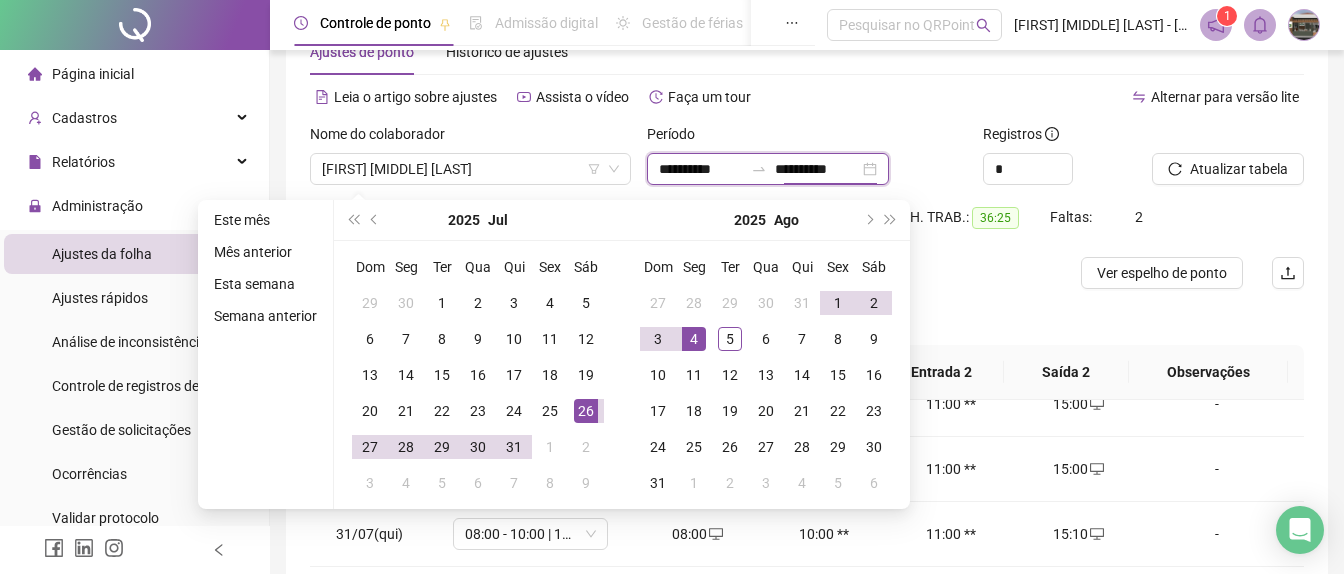 drag, startPoint x: 791, startPoint y: 168, endPoint x: 802, endPoint y: 169, distance: 11.045361 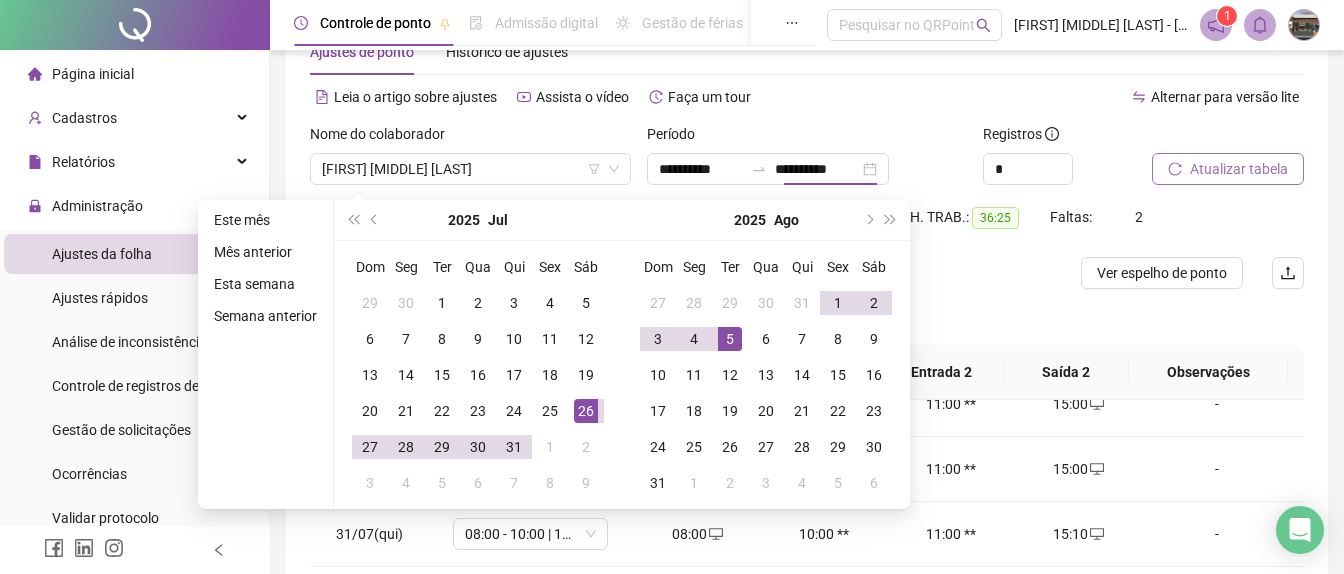 click on "Atualizar tabela" at bounding box center (1239, 169) 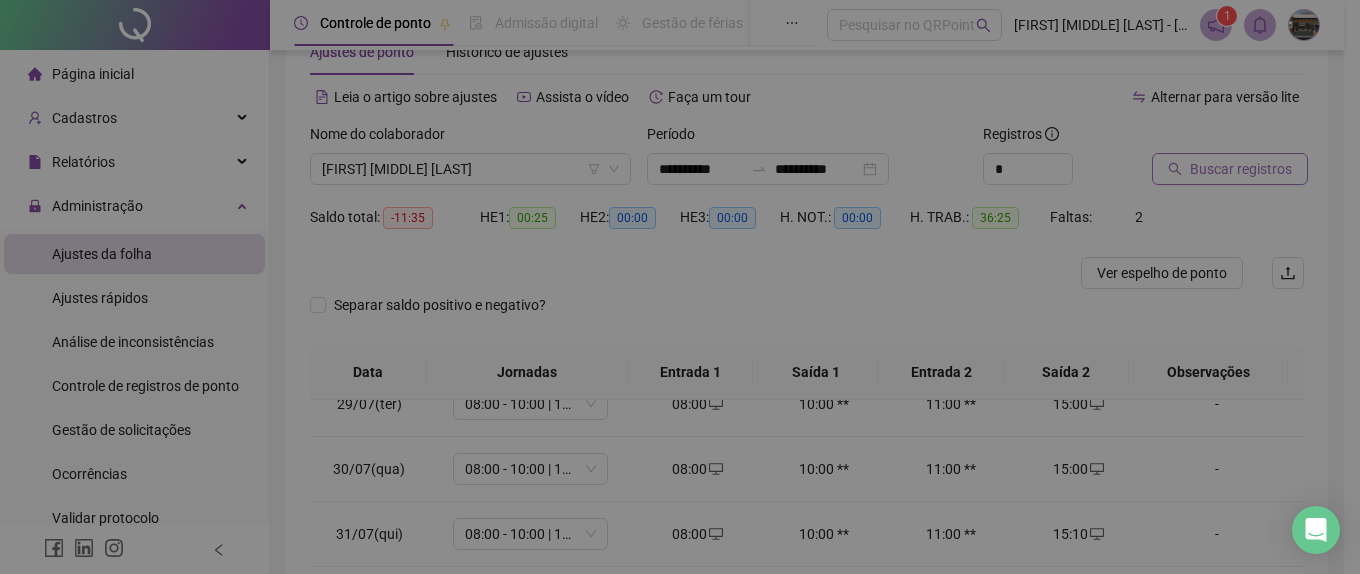 type on "**********" 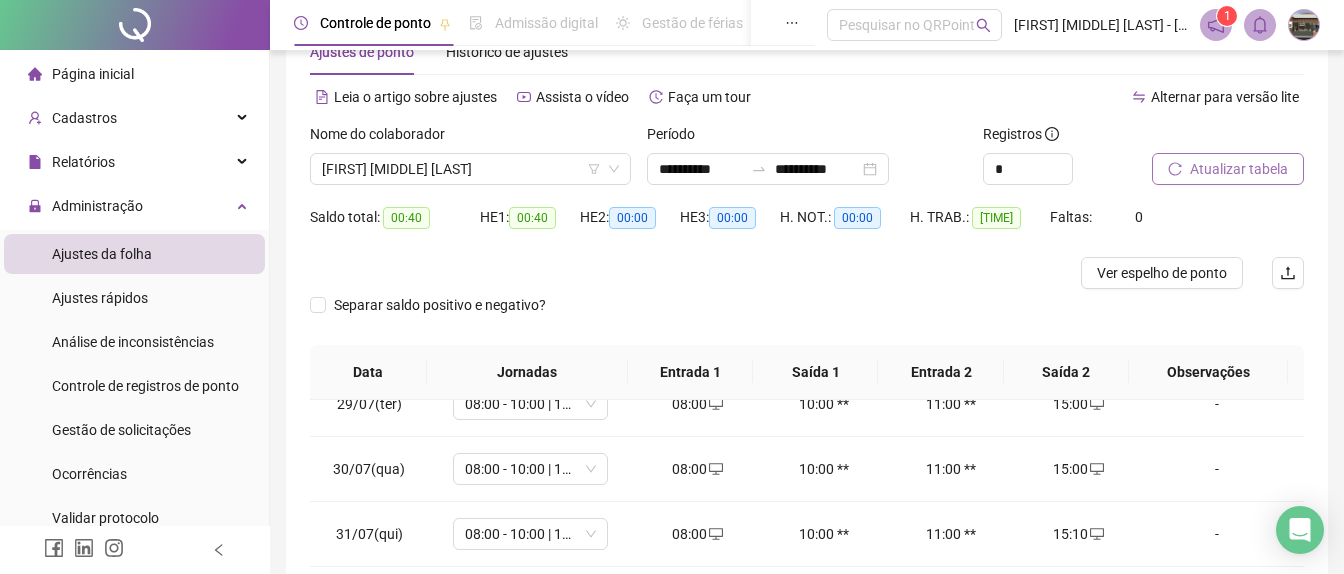 scroll, scrollTop: 424, scrollLeft: 0, axis: vertical 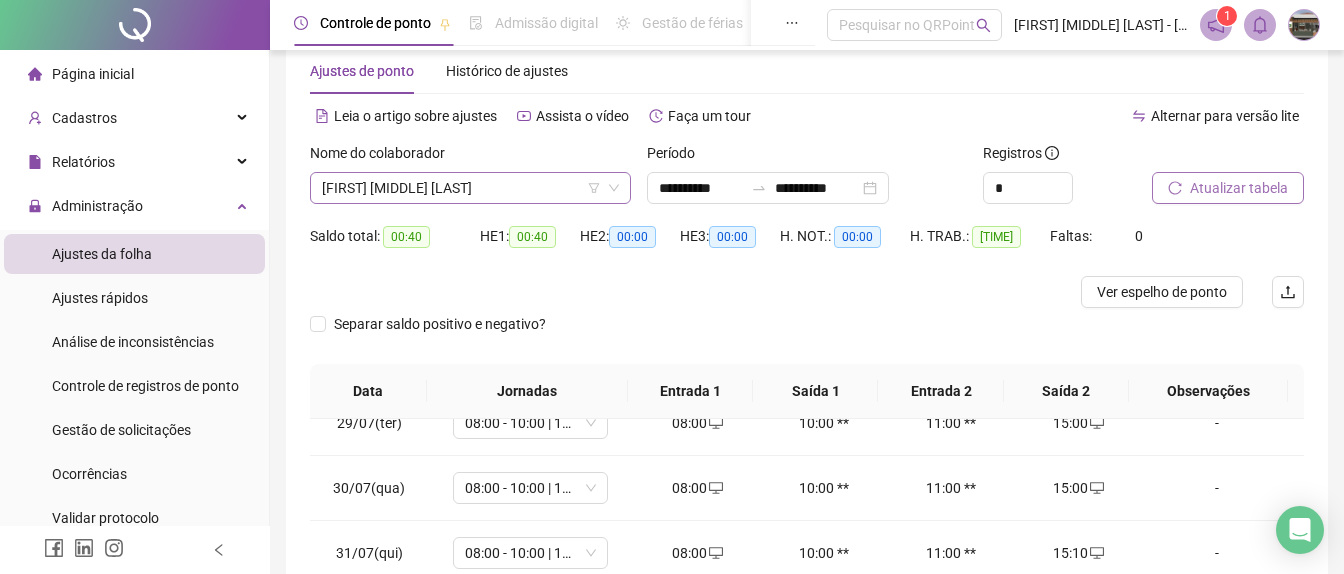 click on "[FIRST] [MIDDLE] [LAST]" at bounding box center [470, 188] 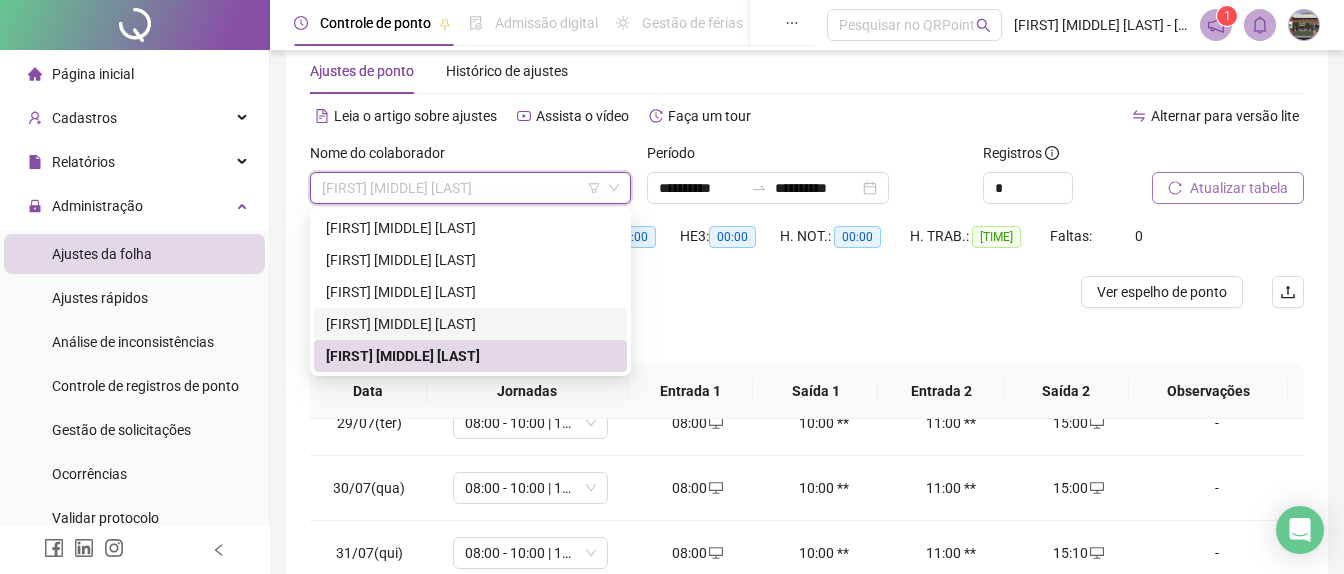 click on "[FIRST] [MIDDLE] [LAST]" at bounding box center (470, 324) 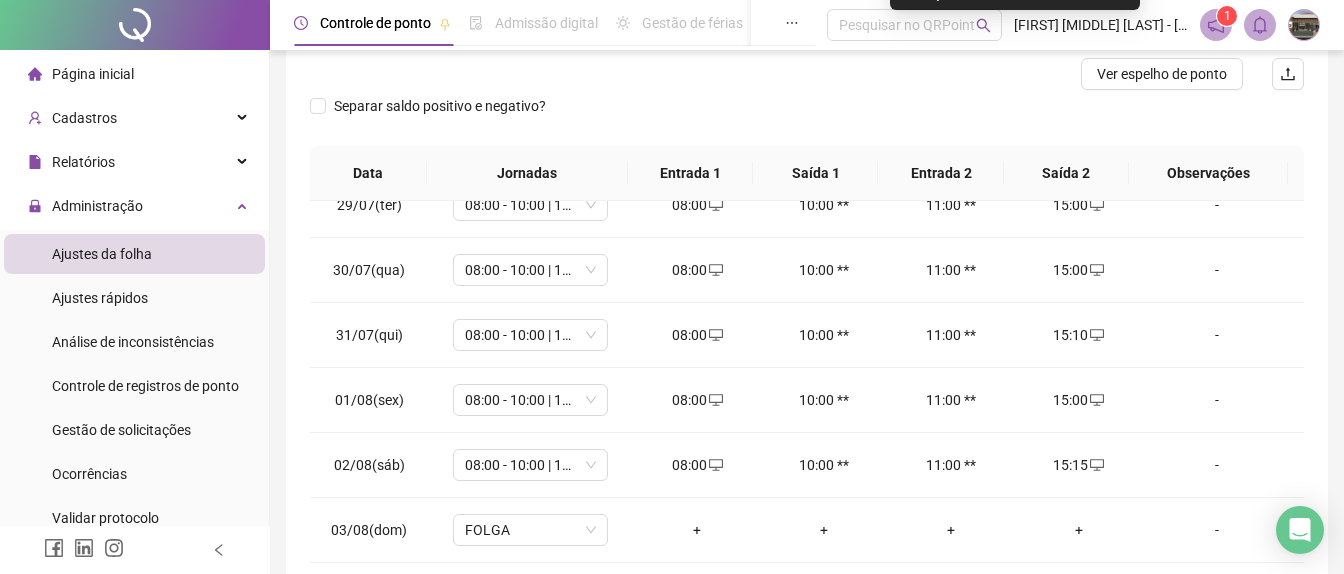 scroll, scrollTop: 312, scrollLeft: 0, axis: vertical 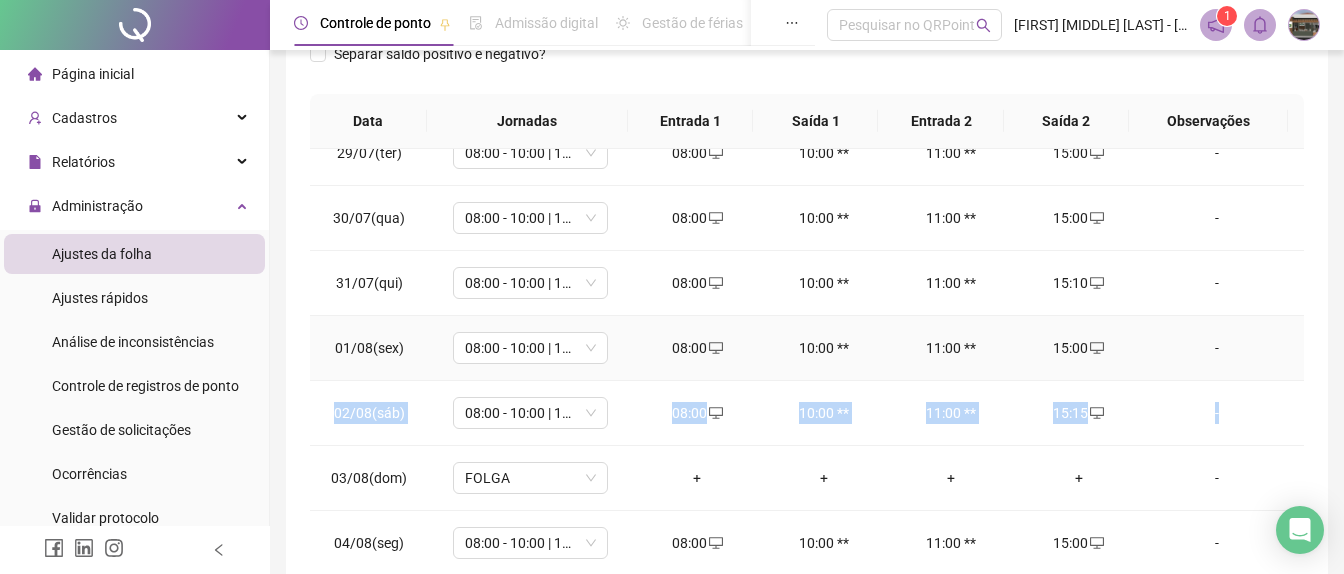 drag, startPoint x: 1282, startPoint y: 435, endPoint x: 1282, endPoint y: 348, distance: 87 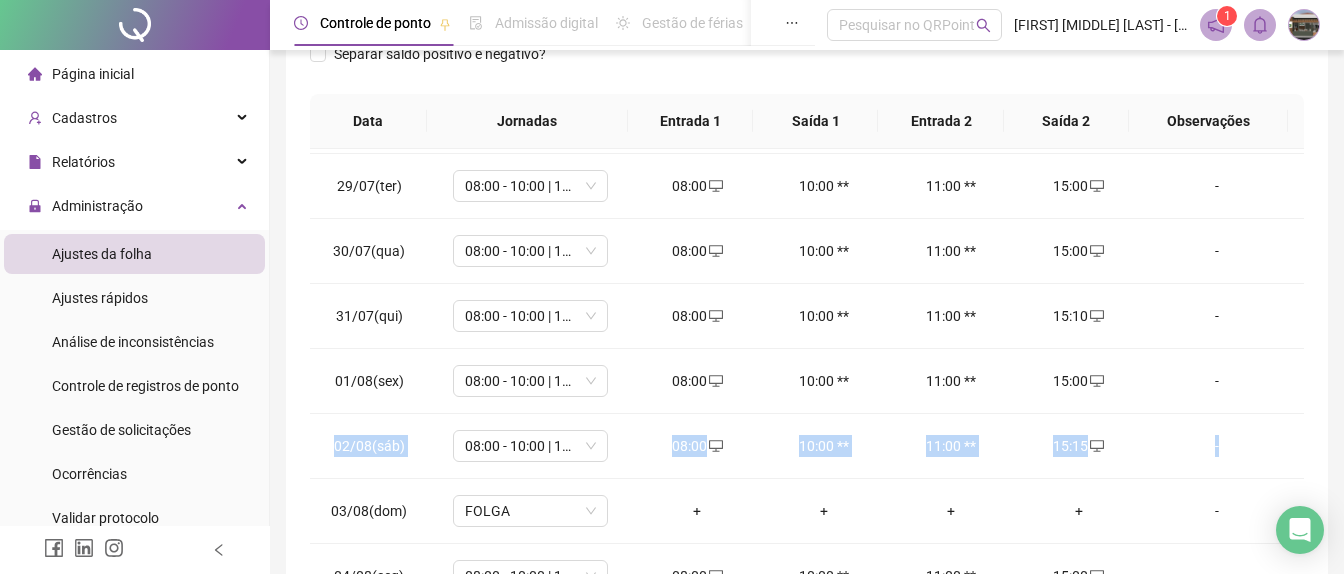 scroll, scrollTop: 223, scrollLeft: 0, axis: vertical 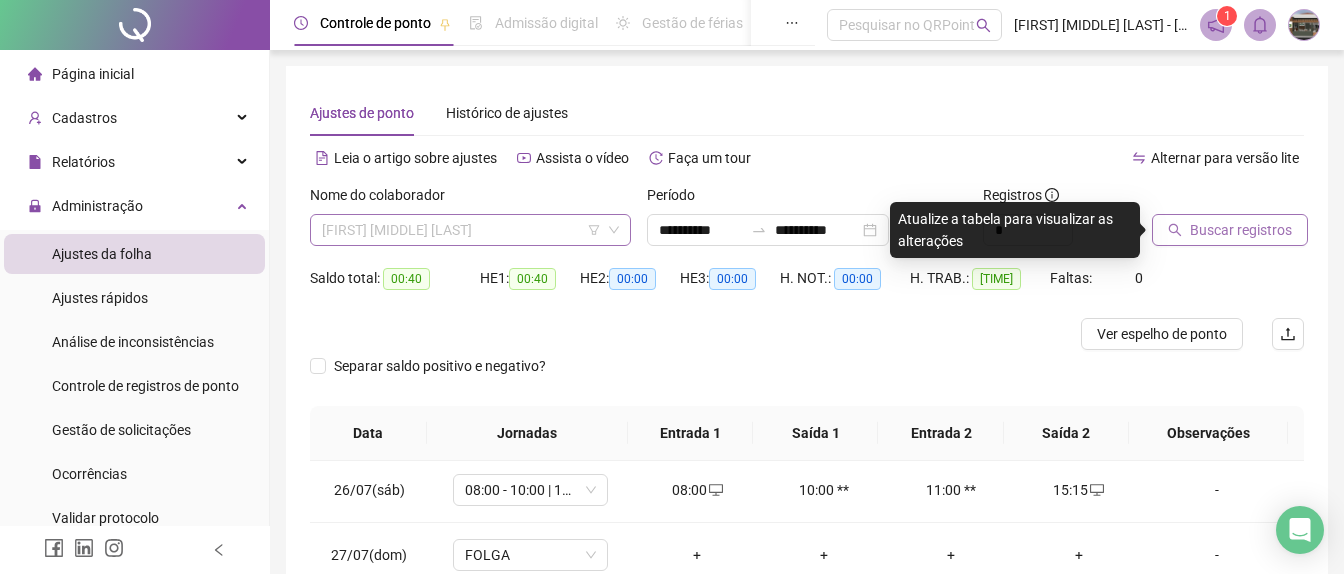 click on "[FIRST] [MIDDLE] [LAST]" at bounding box center [470, 230] 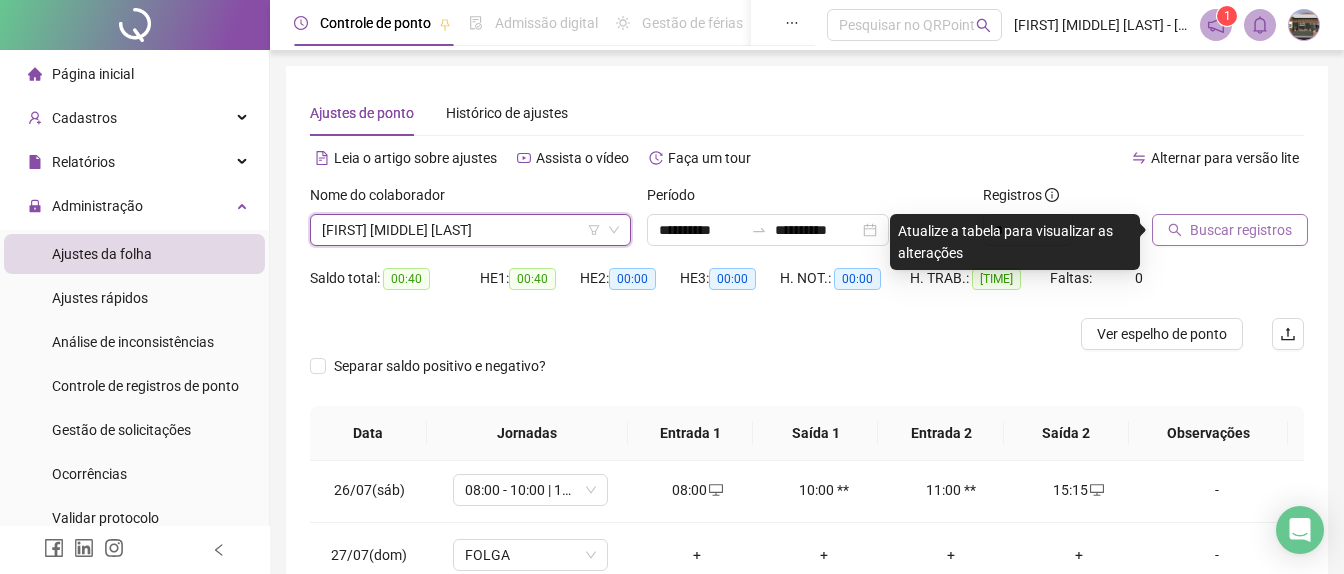 scroll, scrollTop: 352, scrollLeft: 0, axis: vertical 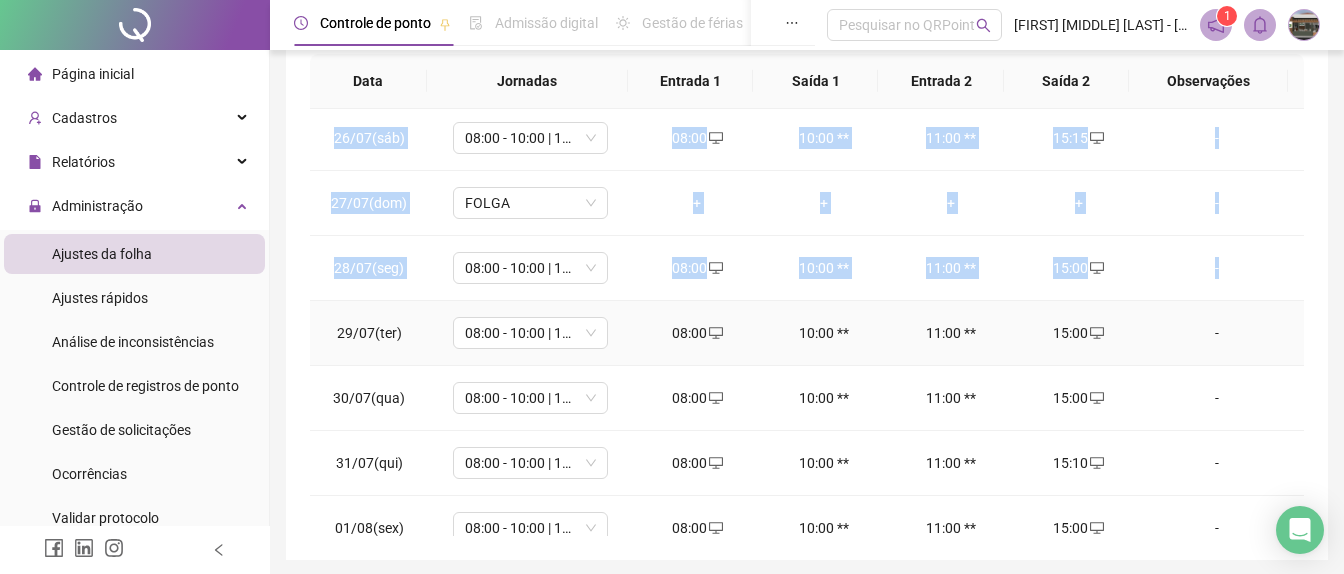 drag, startPoint x: 1277, startPoint y: 299, endPoint x: 1303, endPoint y: 402, distance: 106.23088 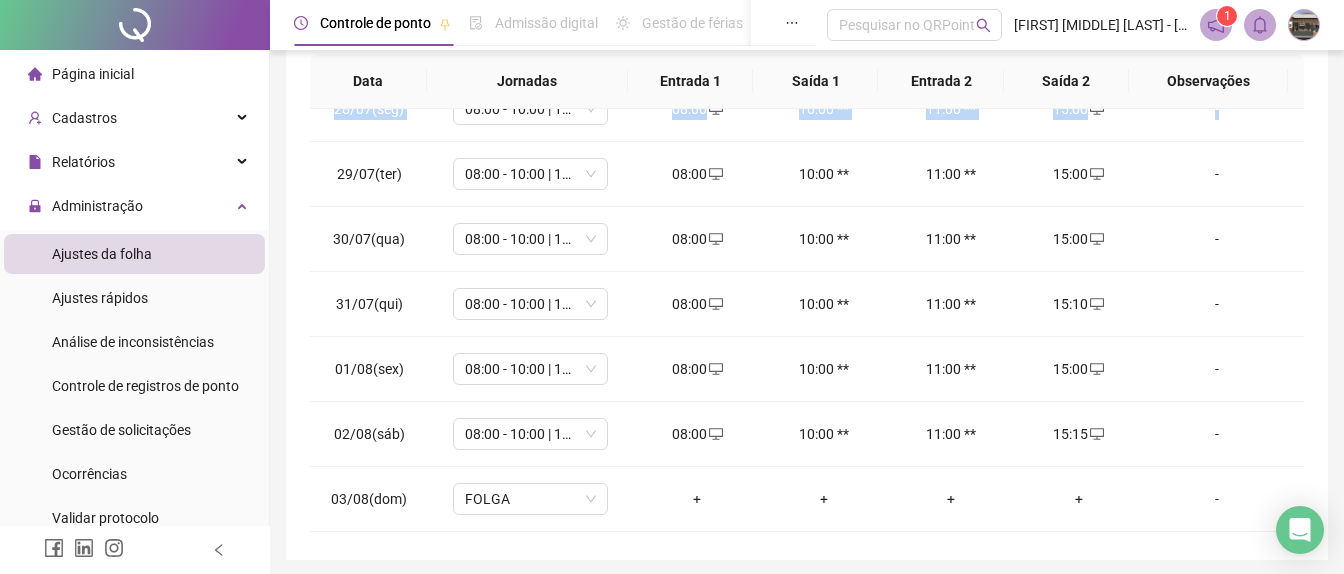 scroll, scrollTop: 223, scrollLeft: 0, axis: vertical 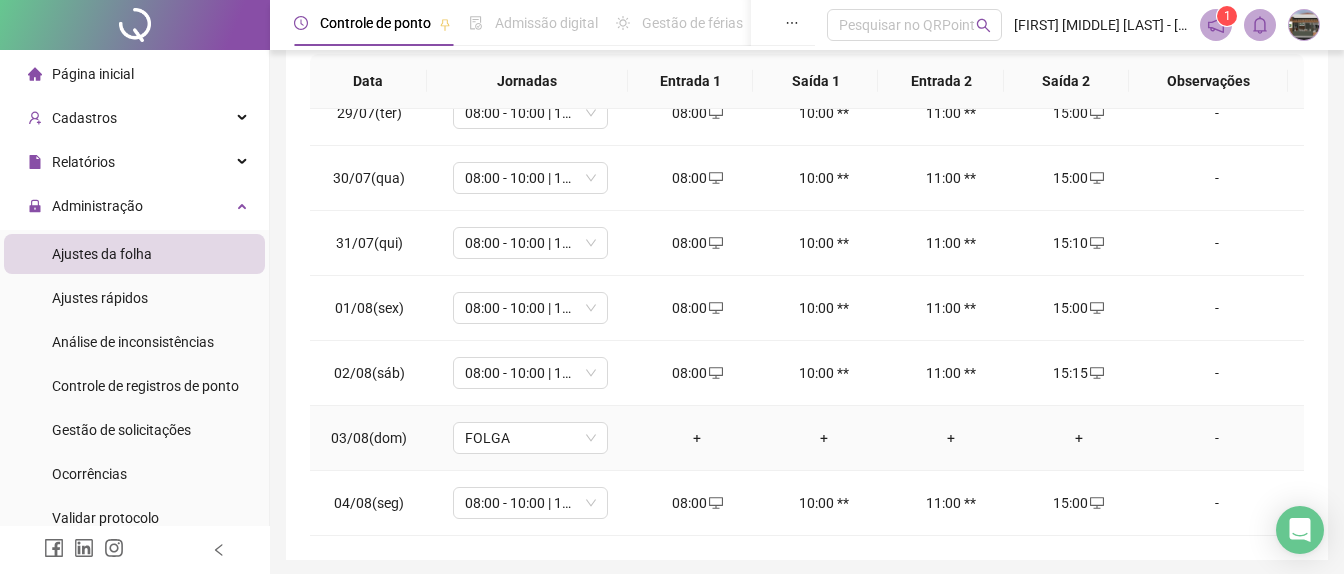 click on "-" at bounding box center (1223, 438) 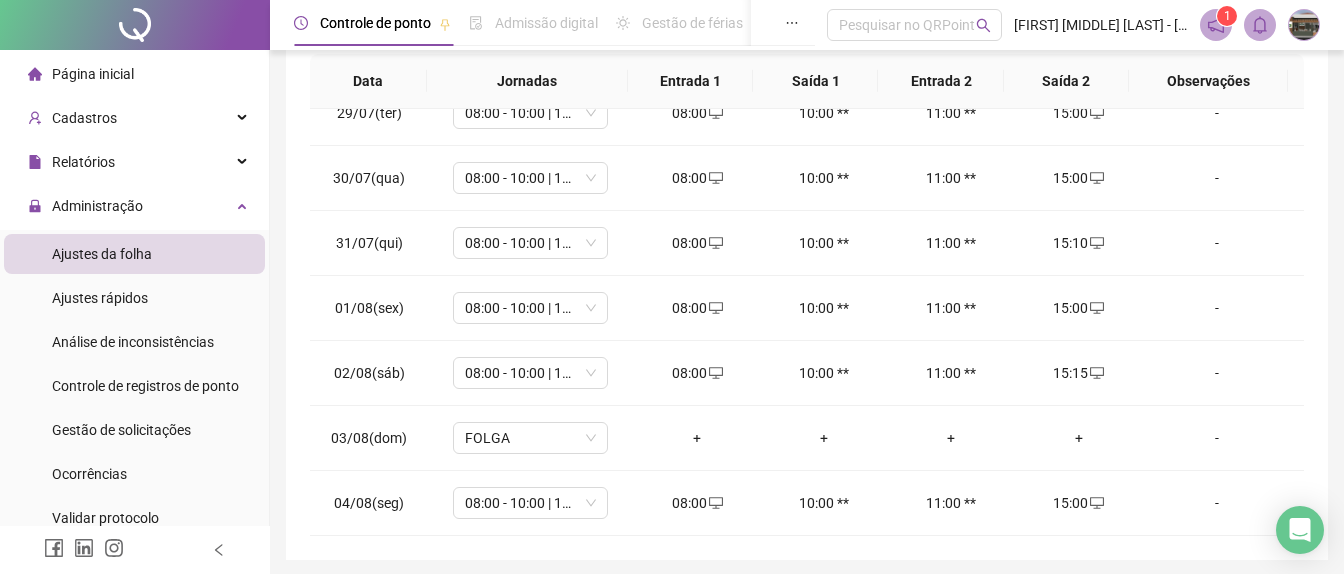 scroll, scrollTop: 11, scrollLeft: 0, axis: vertical 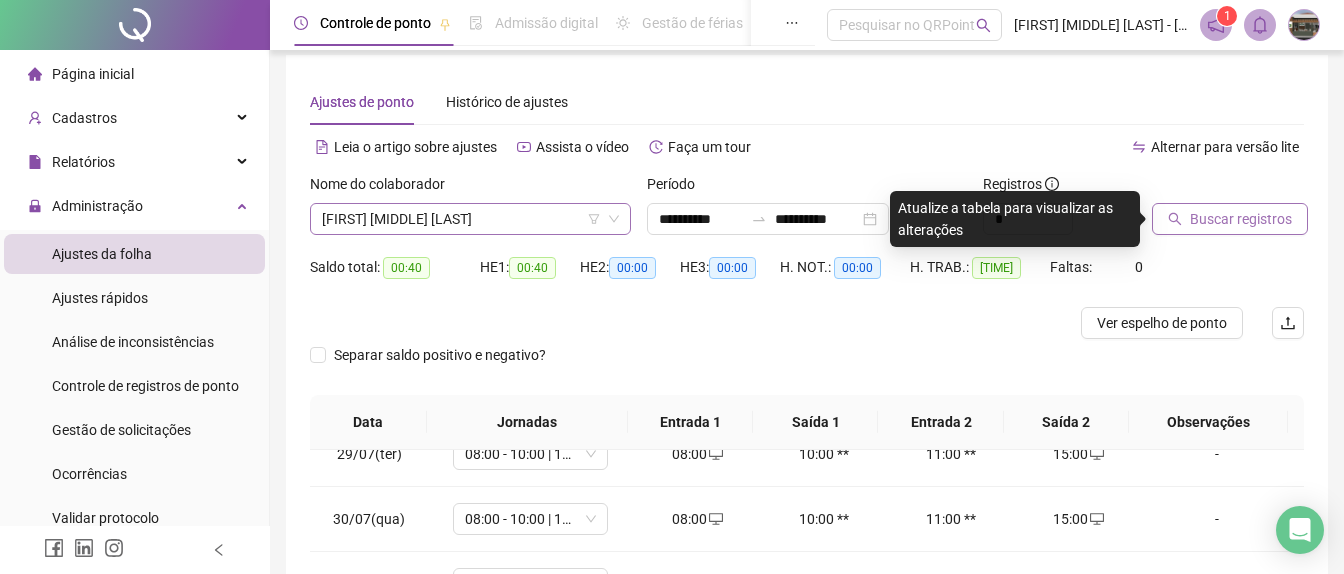 click on "[FIRST] [MIDDLE] [LAST]" at bounding box center [470, 219] 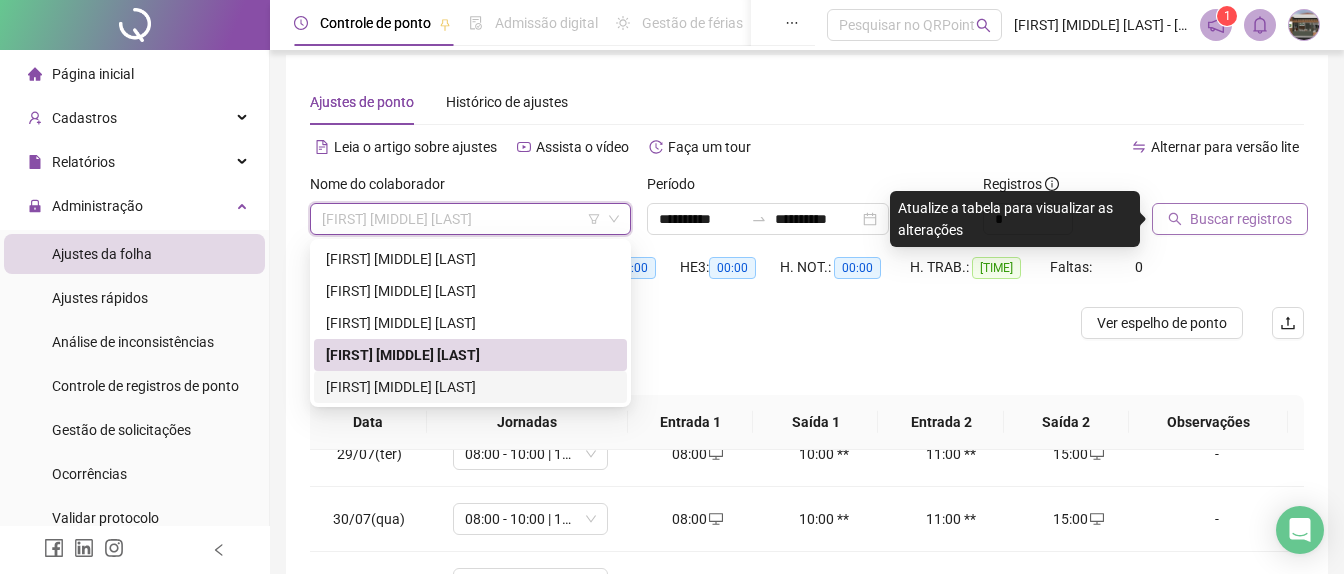 click on "[FIRST] [MIDDLE] [LAST]" at bounding box center (470, 387) 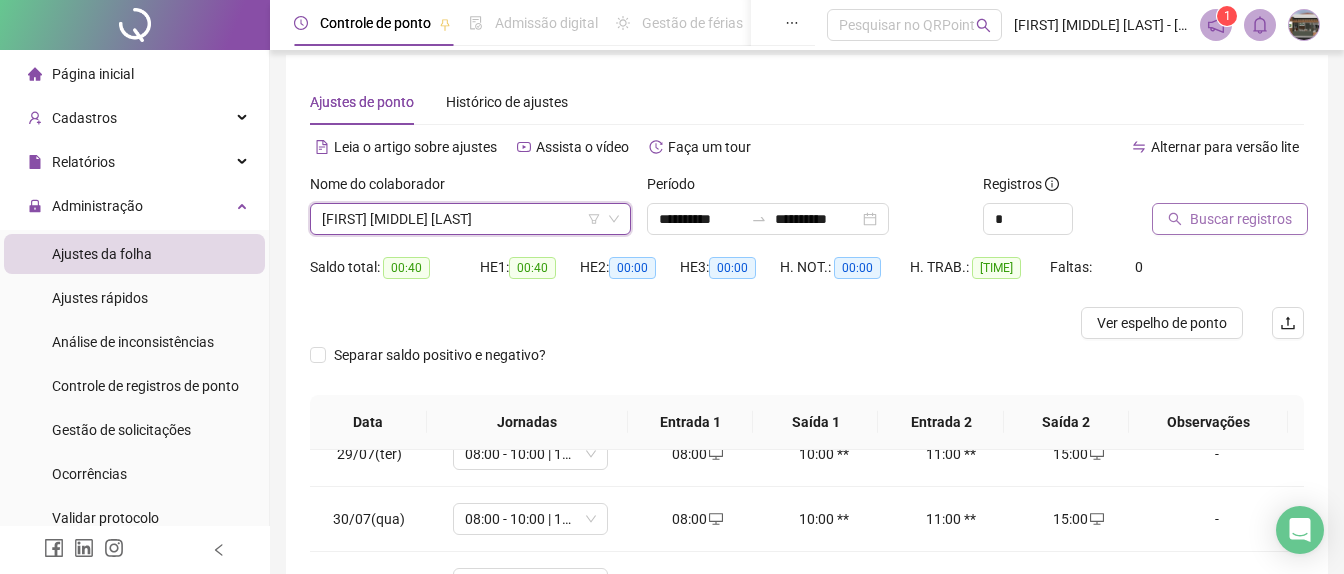 click on "Buscar registros" at bounding box center (1228, 212) 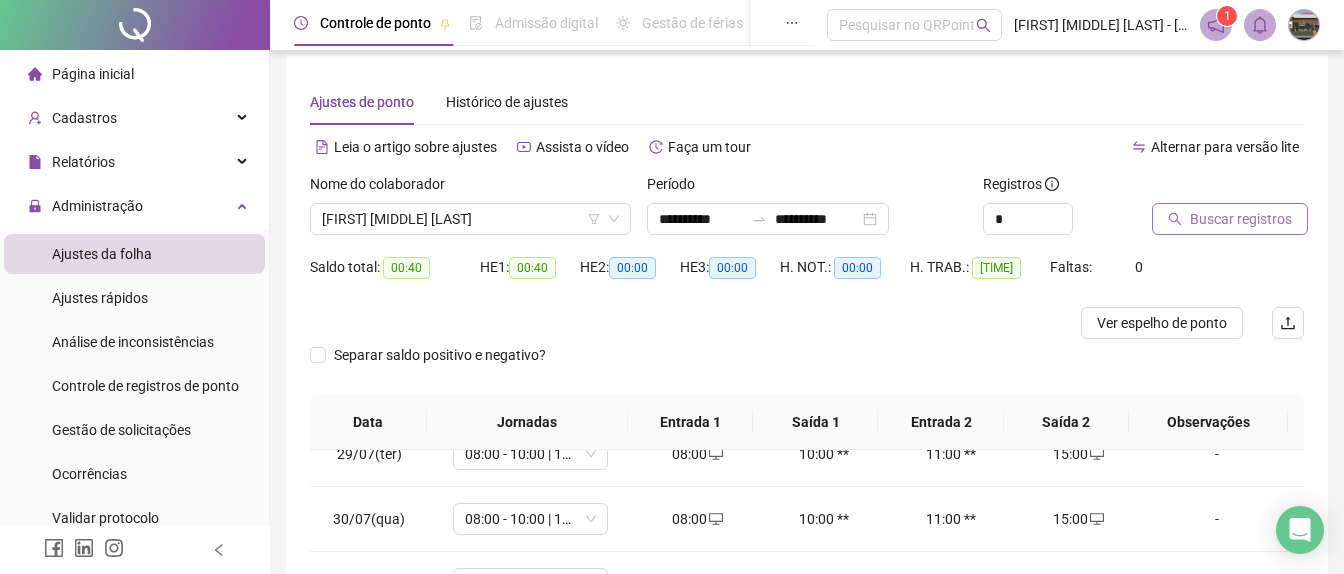 click on "Buscar registros" at bounding box center [1241, 219] 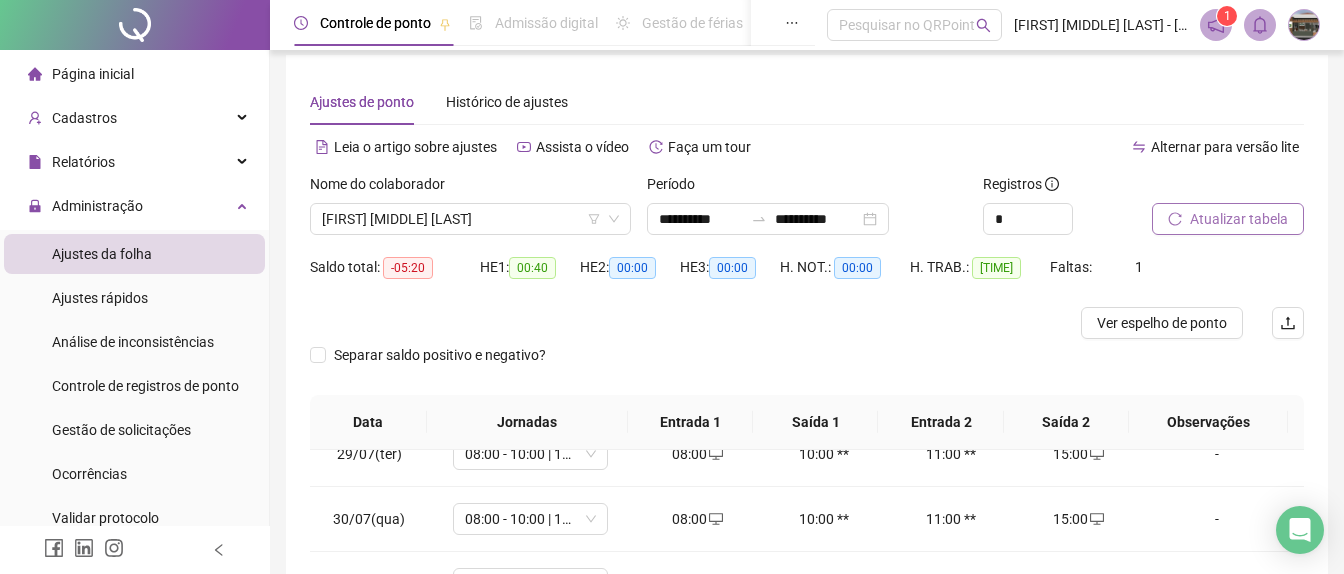 scroll, scrollTop: 424, scrollLeft: 0, axis: vertical 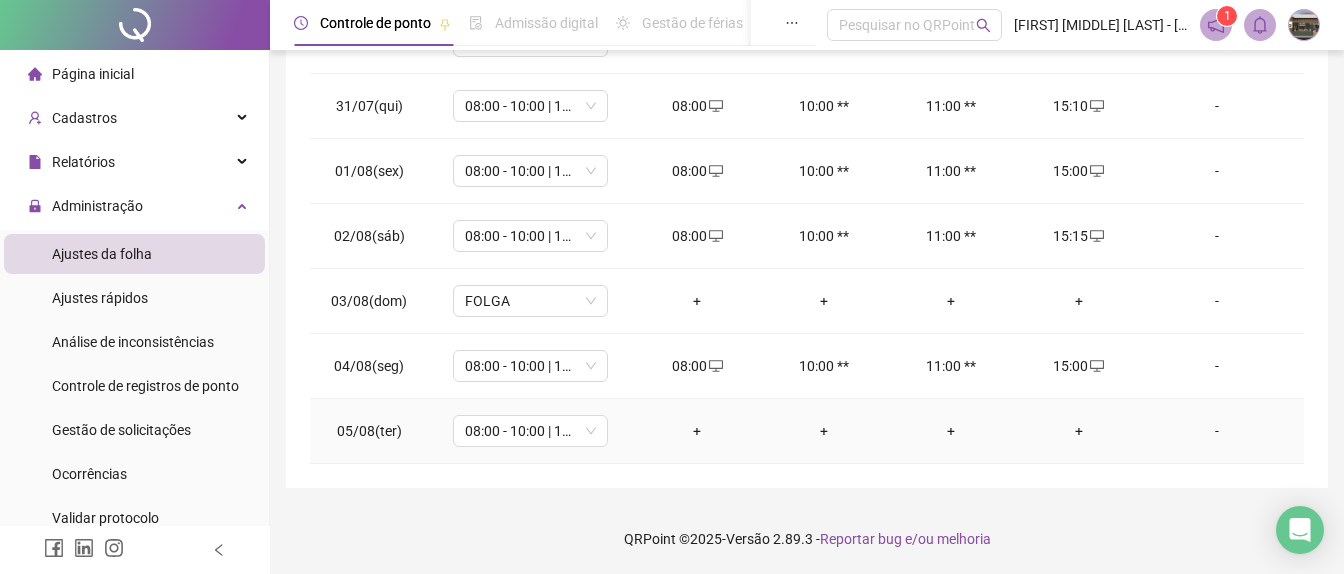 click on "+" at bounding box center (696, 431) 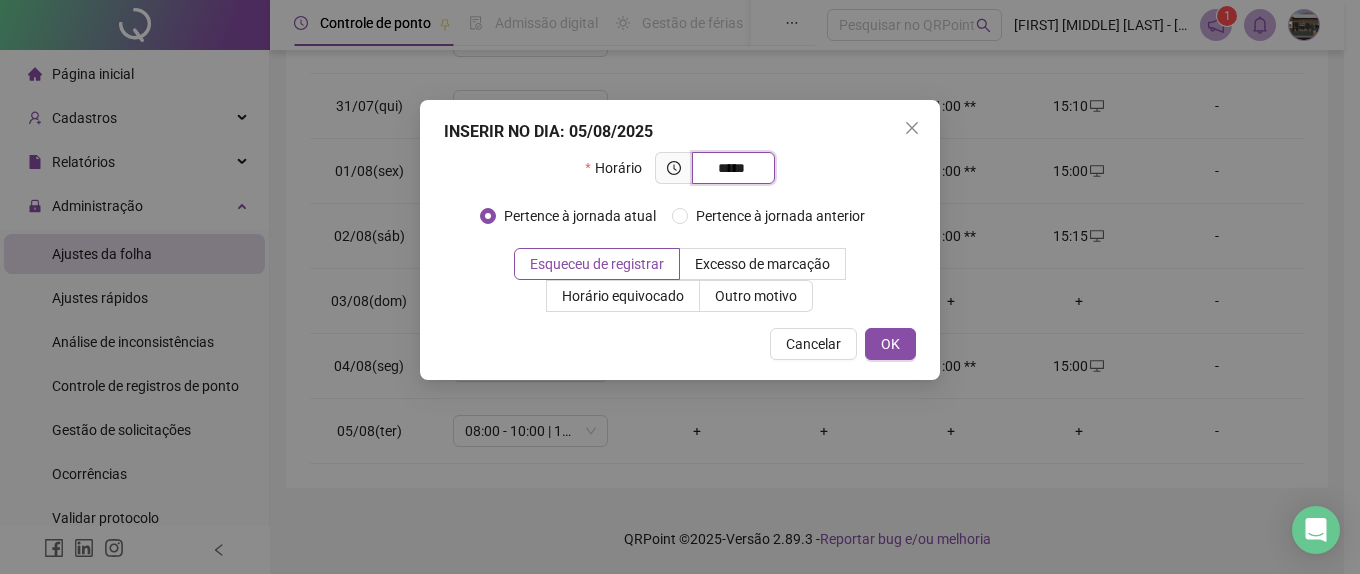 type on "*****" 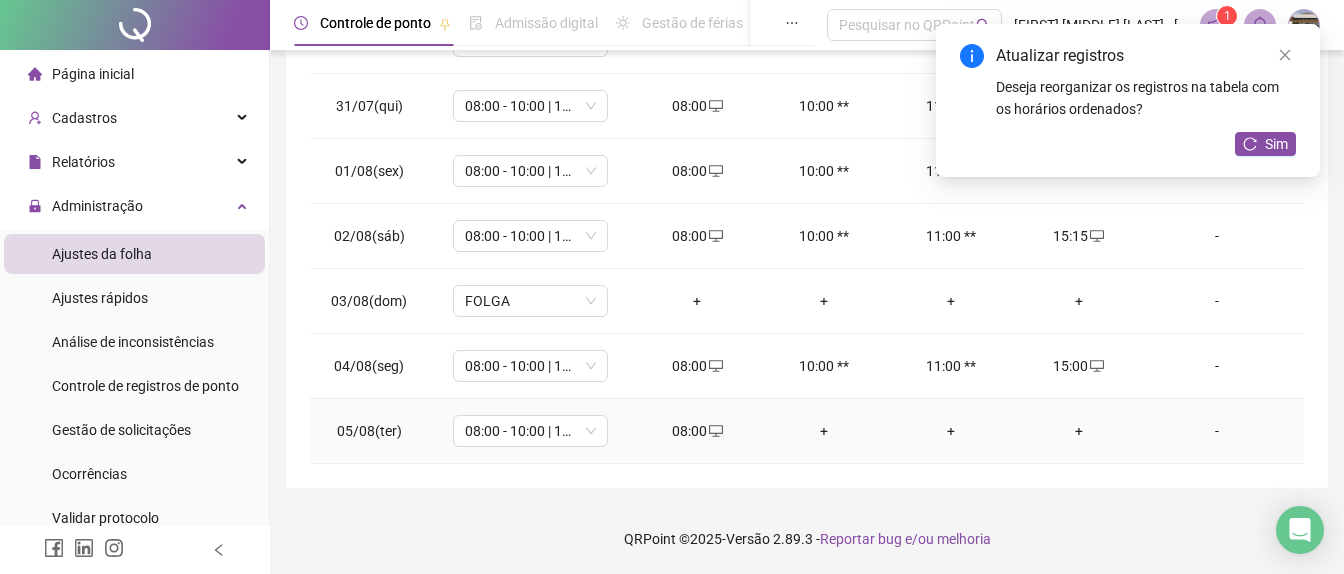 click on "+" at bounding box center (1078, 431) 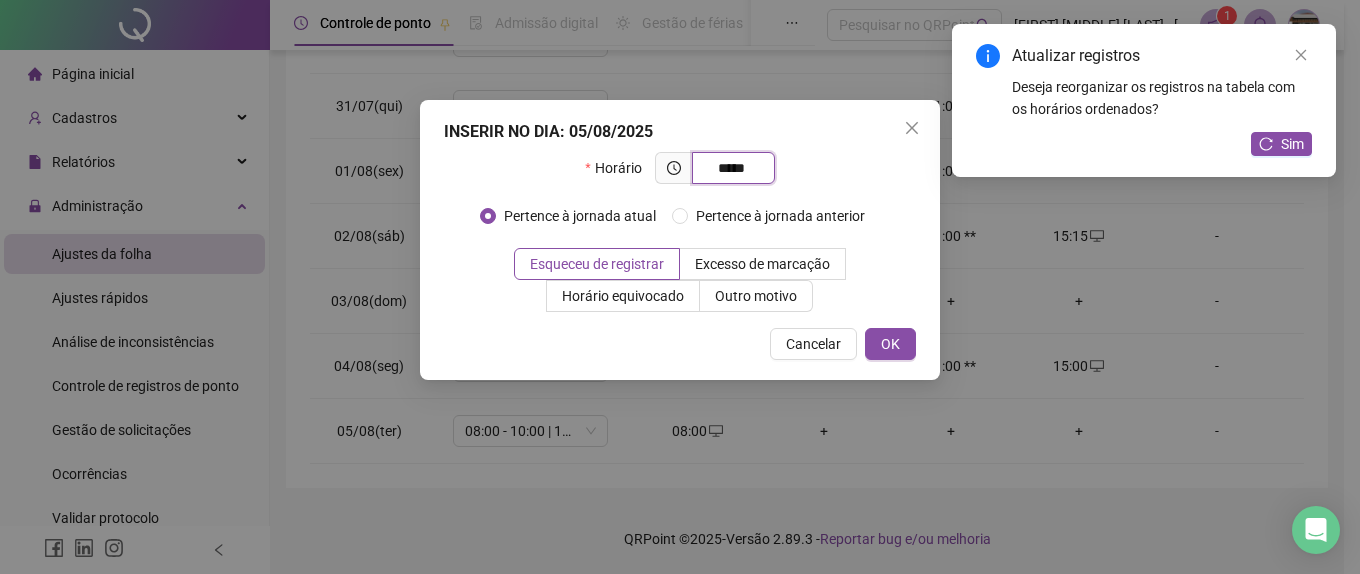 type on "*****" 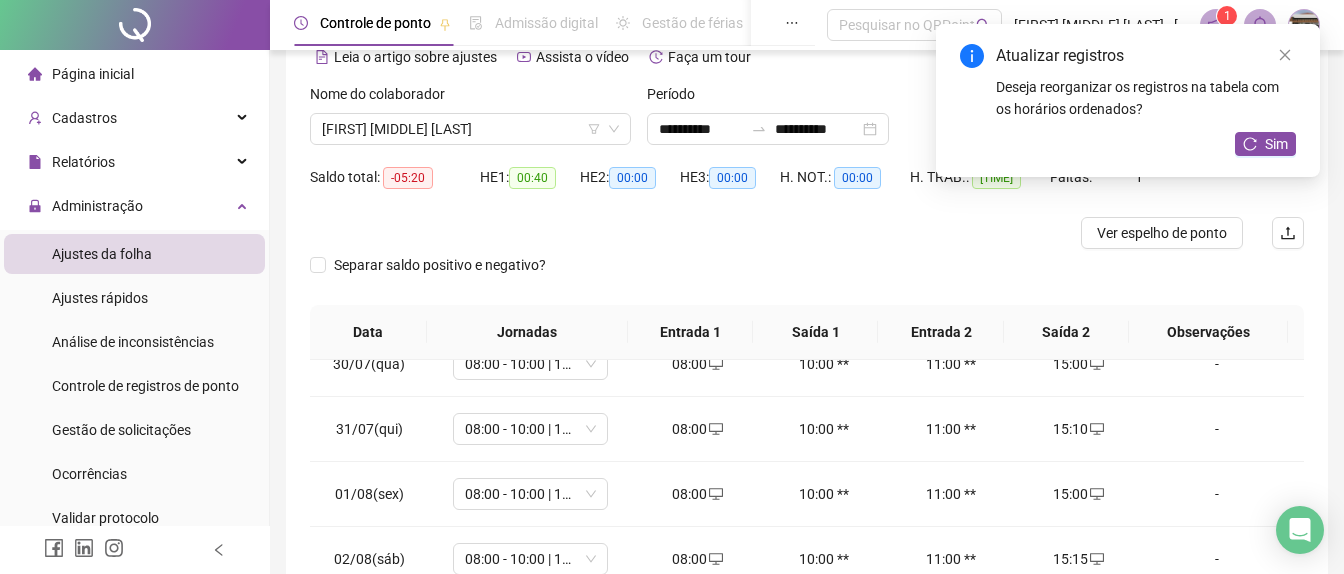 scroll, scrollTop: 65, scrollLeft: 0, axis: vertical 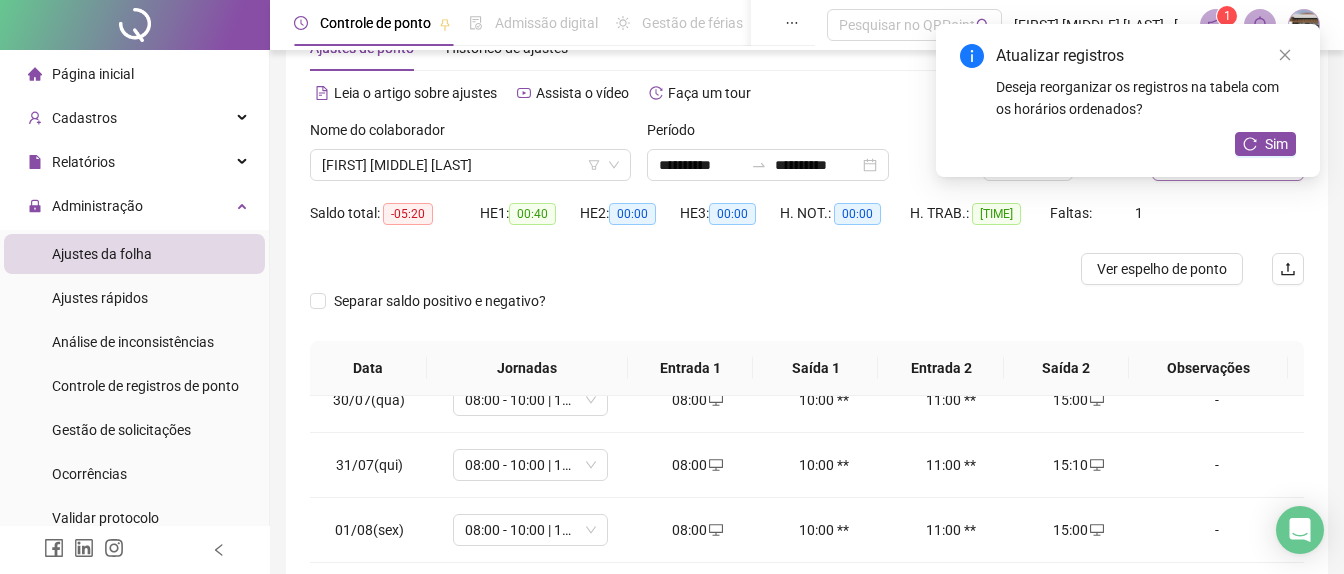 click on "Atualizar registros Deseja reorganizar os registros na tabela com os horários ordenados? Sim" at bounding box center (1128, 100) 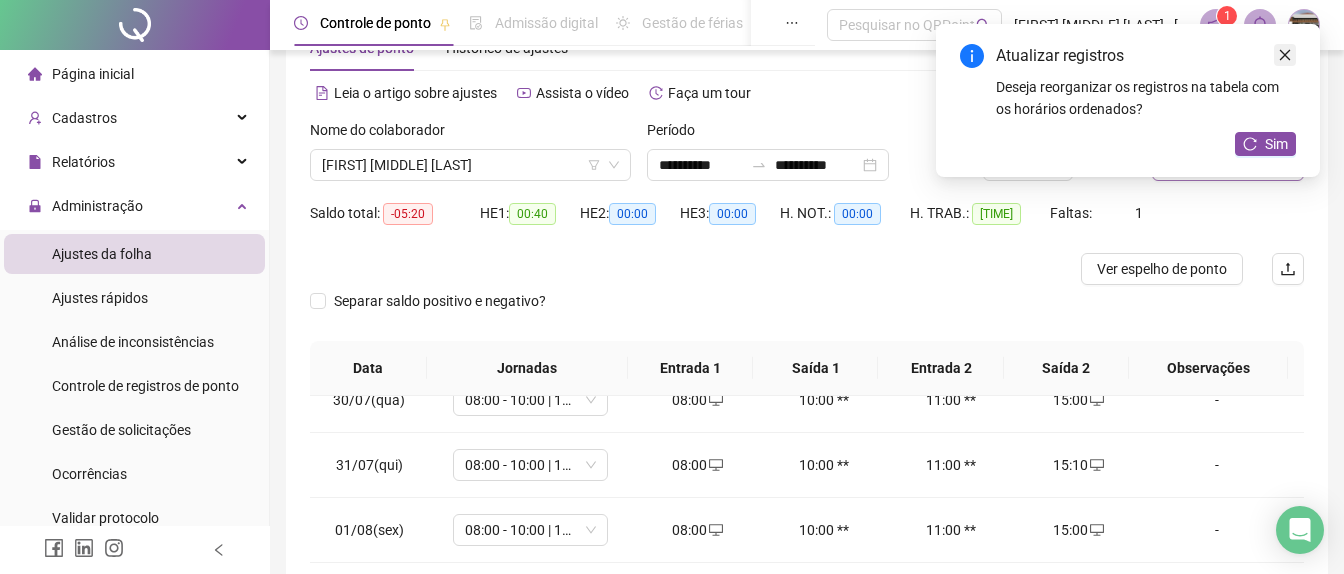 click 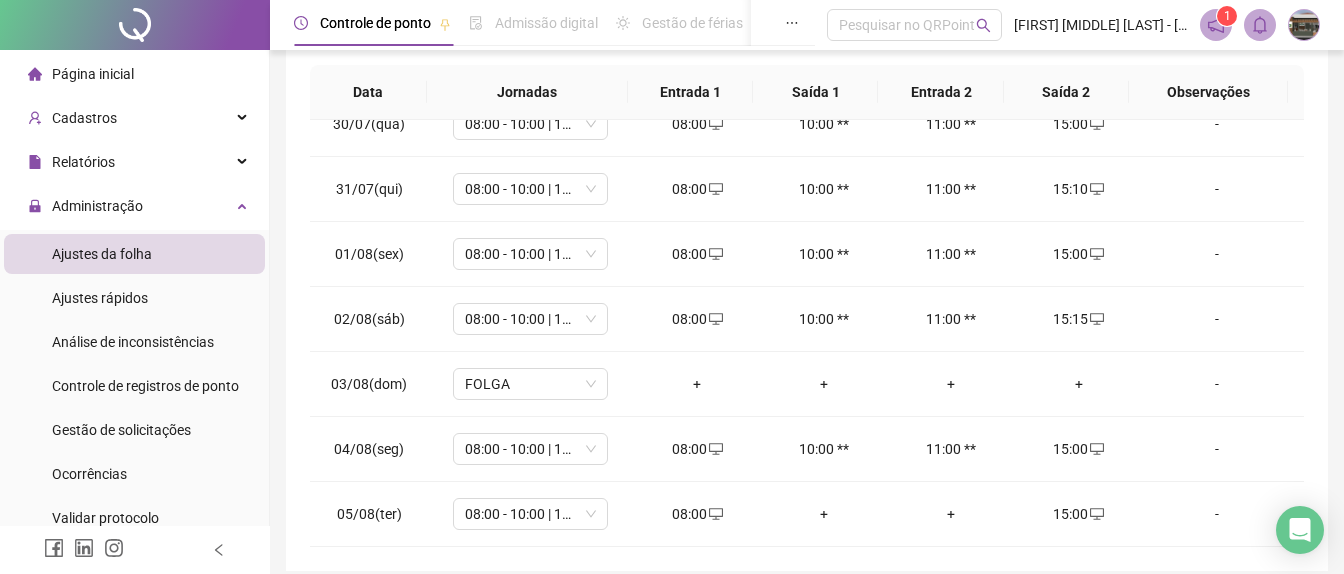 scroll, scrollTop: 347, scrollLeft: 0, axis: vertical 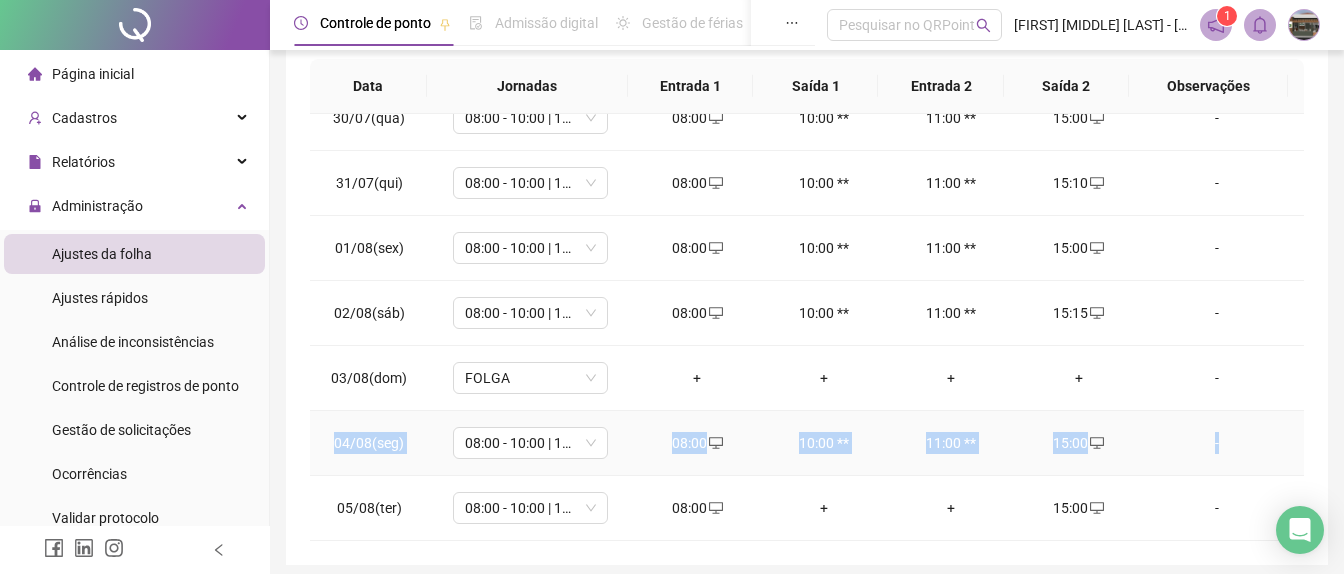 drag, startPoint x: 1283, startPoint y: 427, endPoint x: 1278, endPoint y: 439, distance: 13 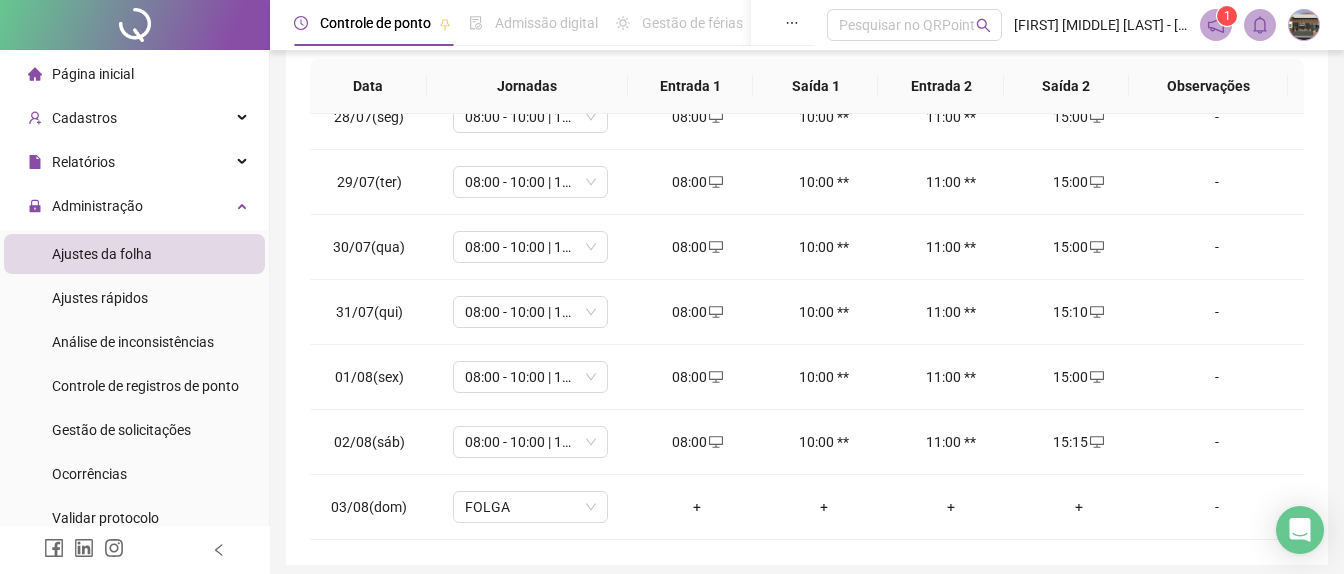 scroll, scrollTop: 165, scrollLeft: 0, axis: vertical 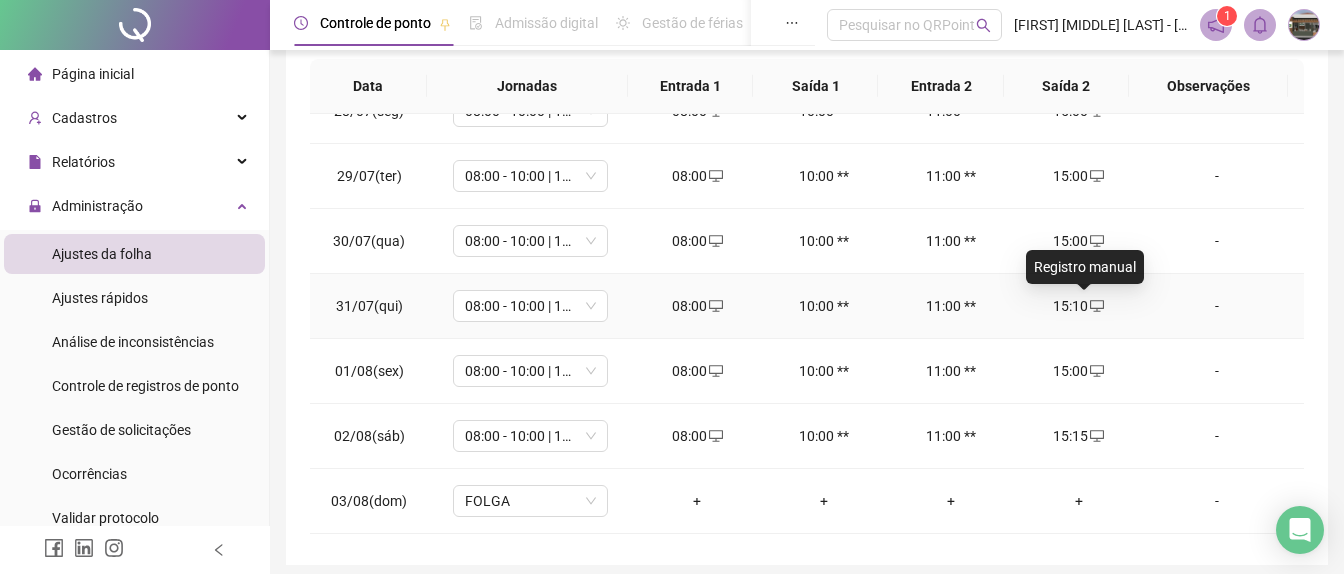 click at bounding box center [1096, 306] 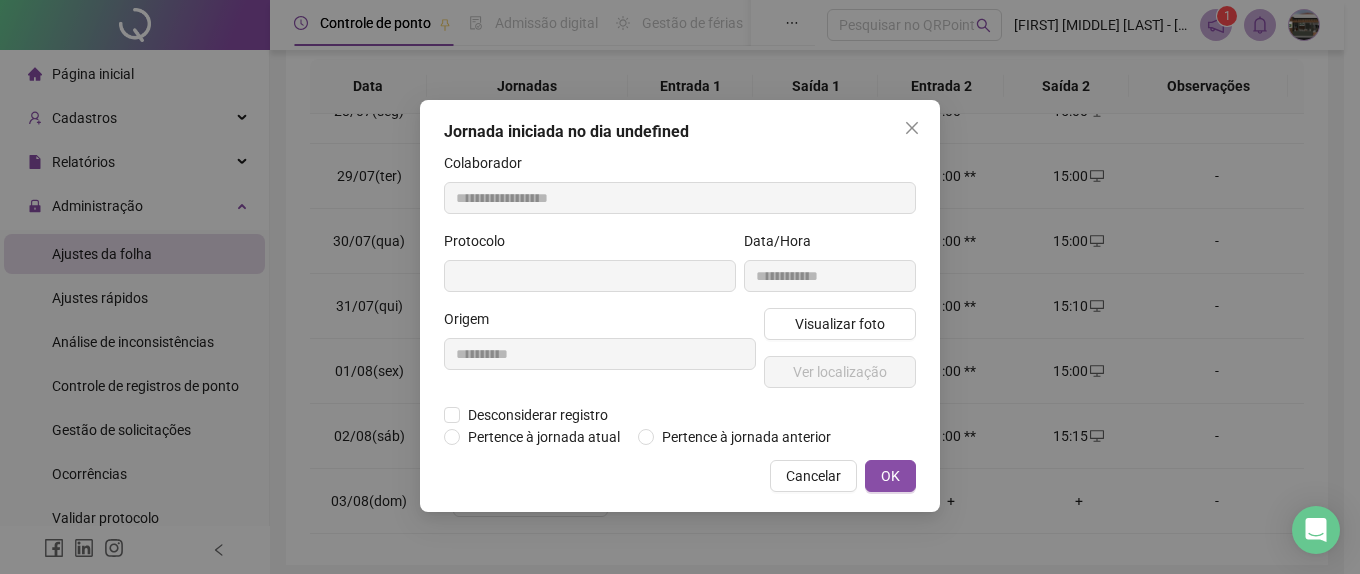 type on "**********" 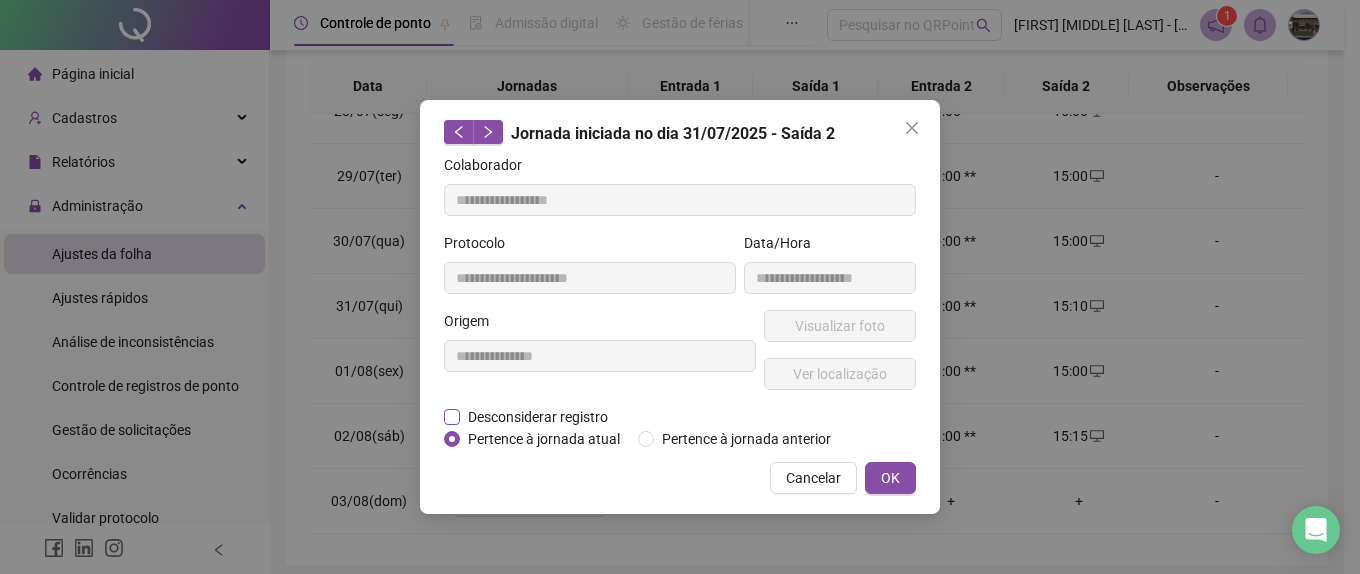 click on "Desconsiderar registro" at bounding box center (538, 417) 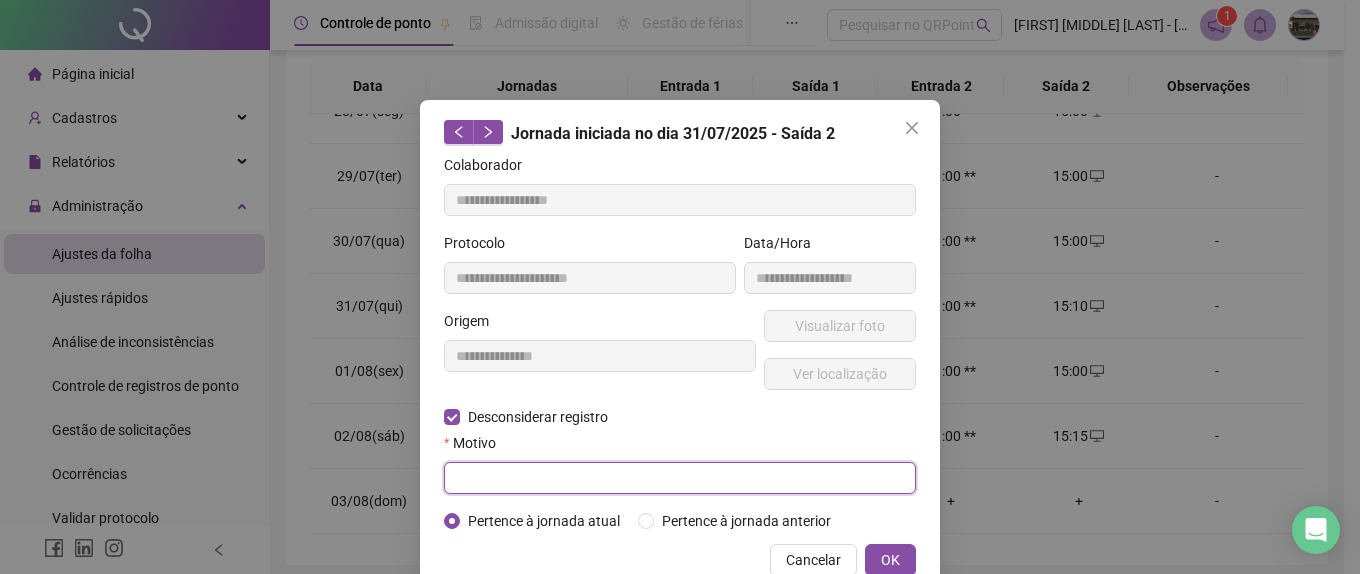 click at bounding box center [680, 478] 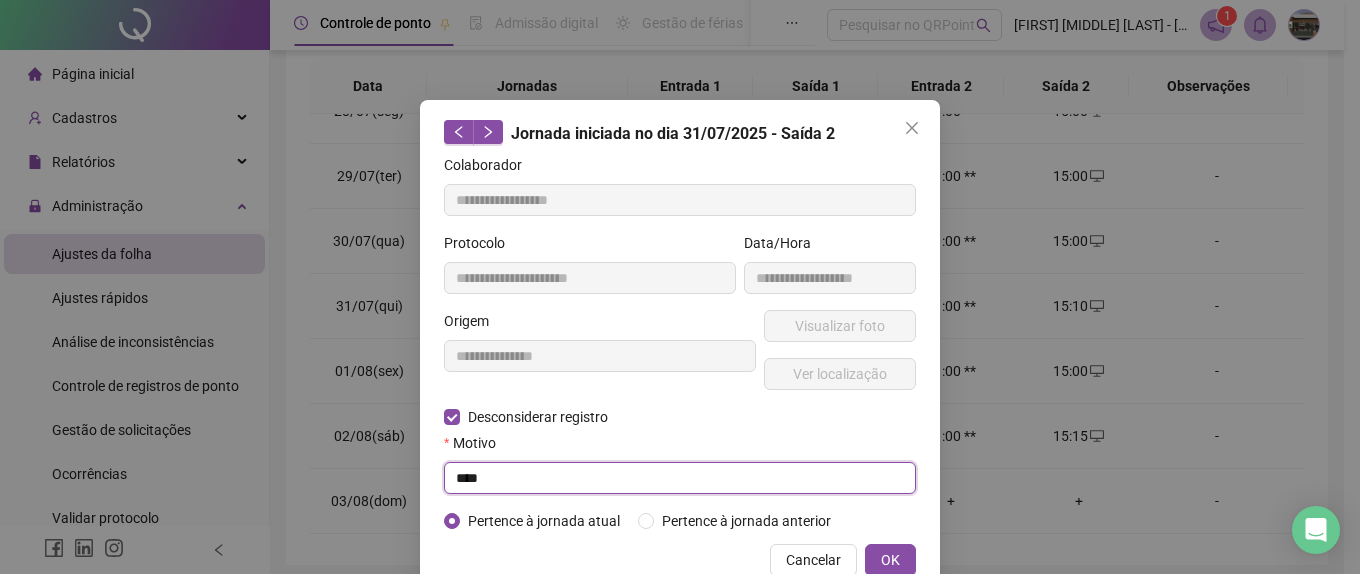 type on "****" 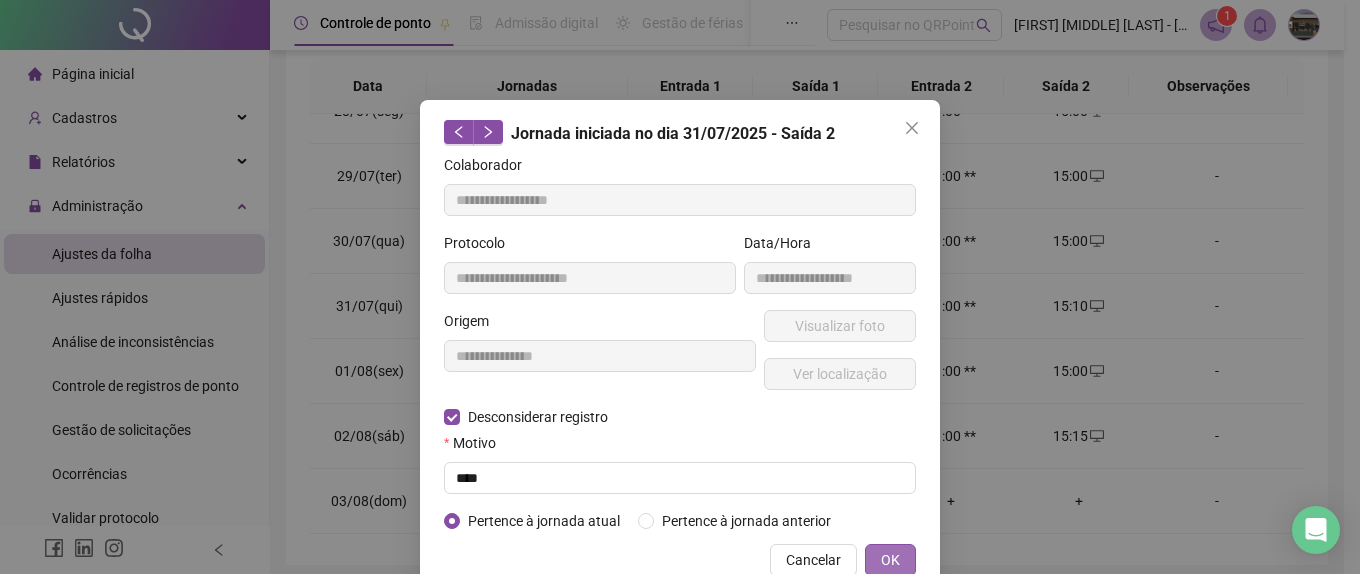 click on "OK" at bounding box center (890, 560) 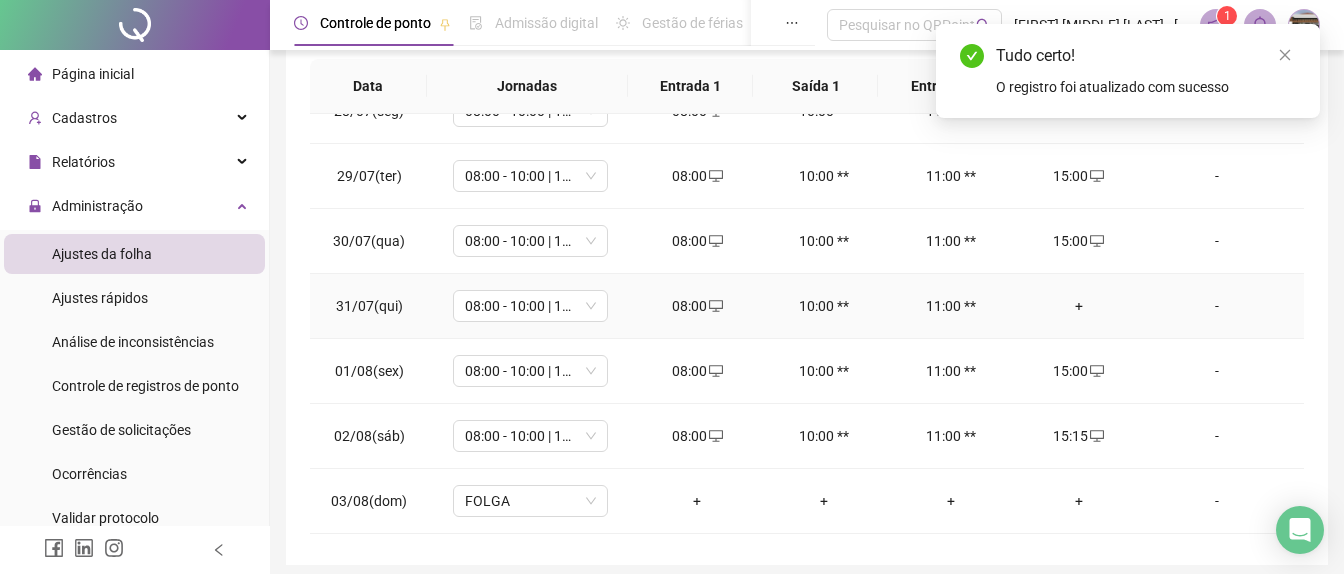 click on "+" at bounding box center [1078, 306] 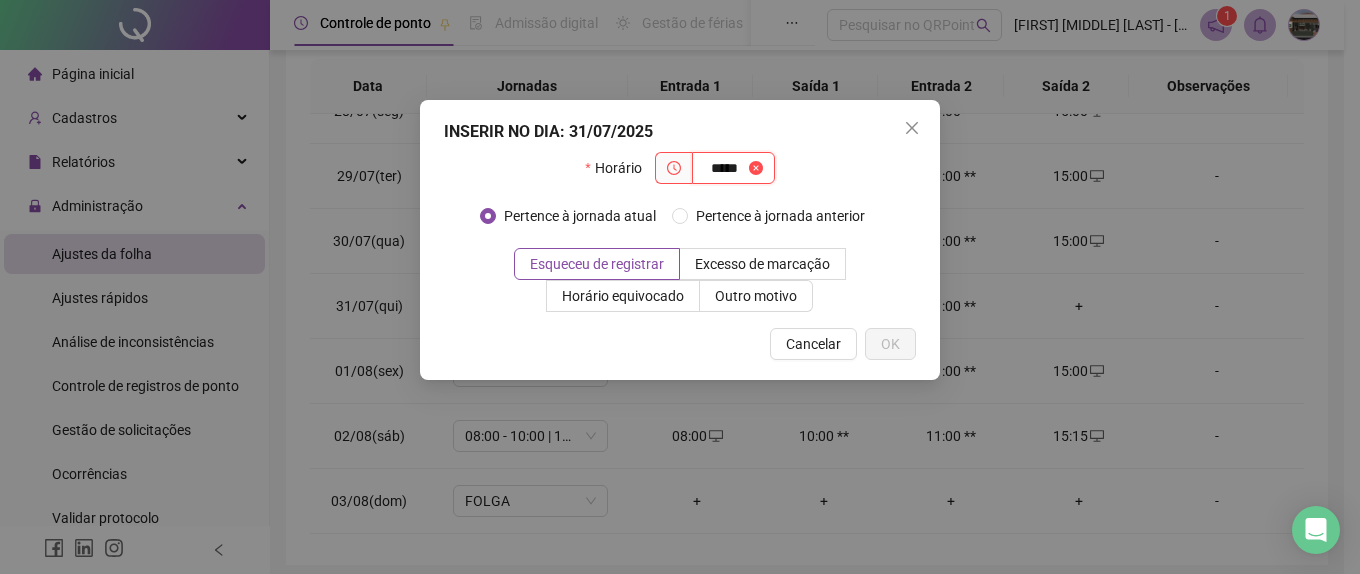 type on "*****" 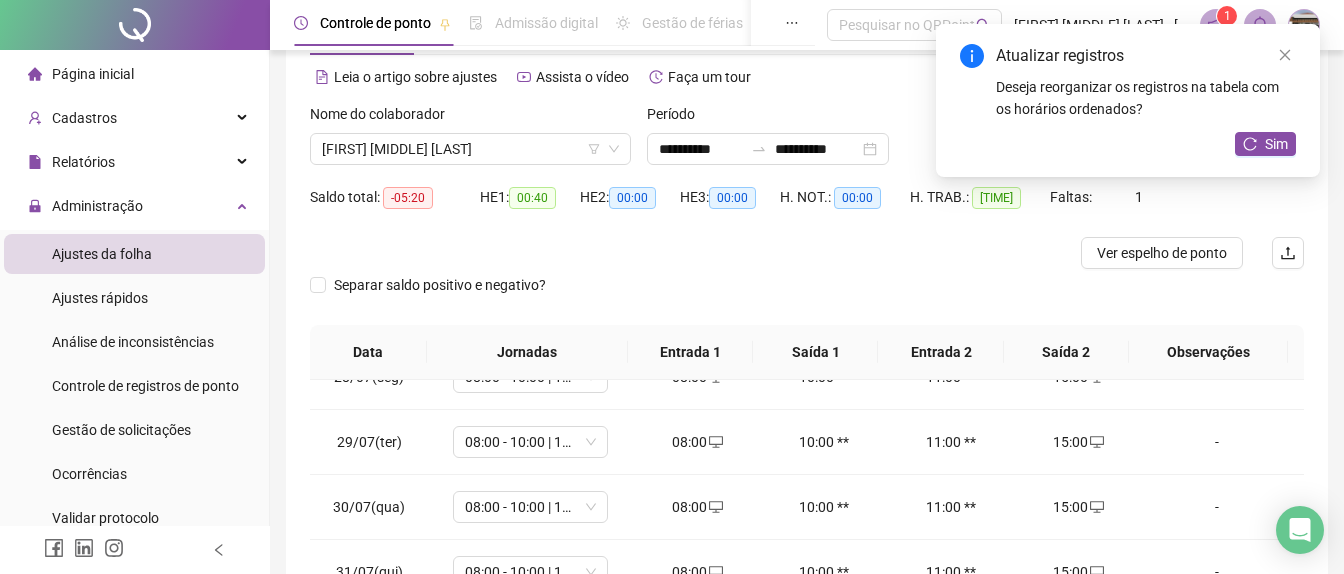scroll, scrollTop: 46, scrollLeft: 0, axis: vertical 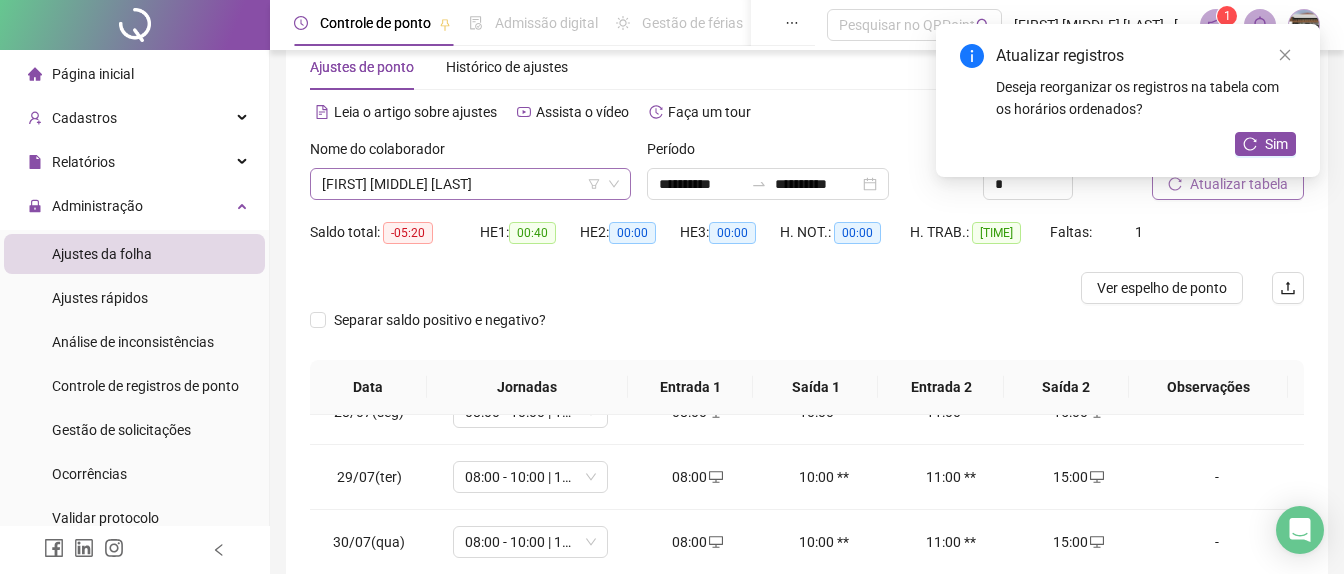 click on "[FIRST] [MIDDLE] [LAST]" at bounding box center [470, 184] 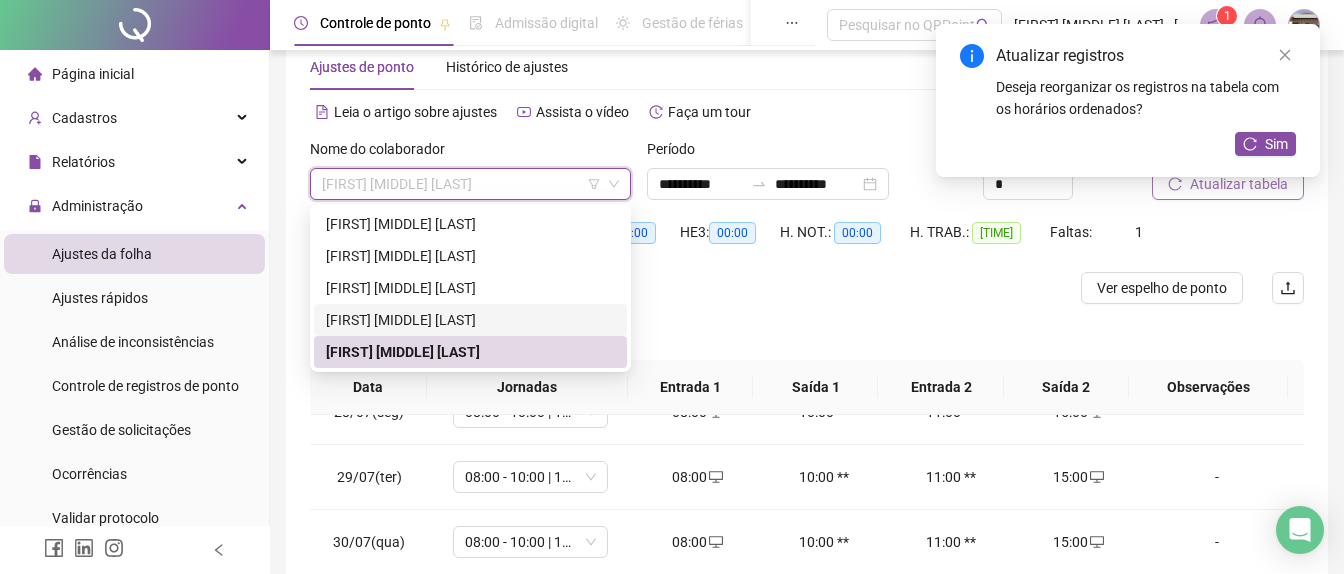 click on "Atualizar registros Deseja reorganizar os registros na tabela com os horários ordenados? Sim" at bounding box center (1128, 100) 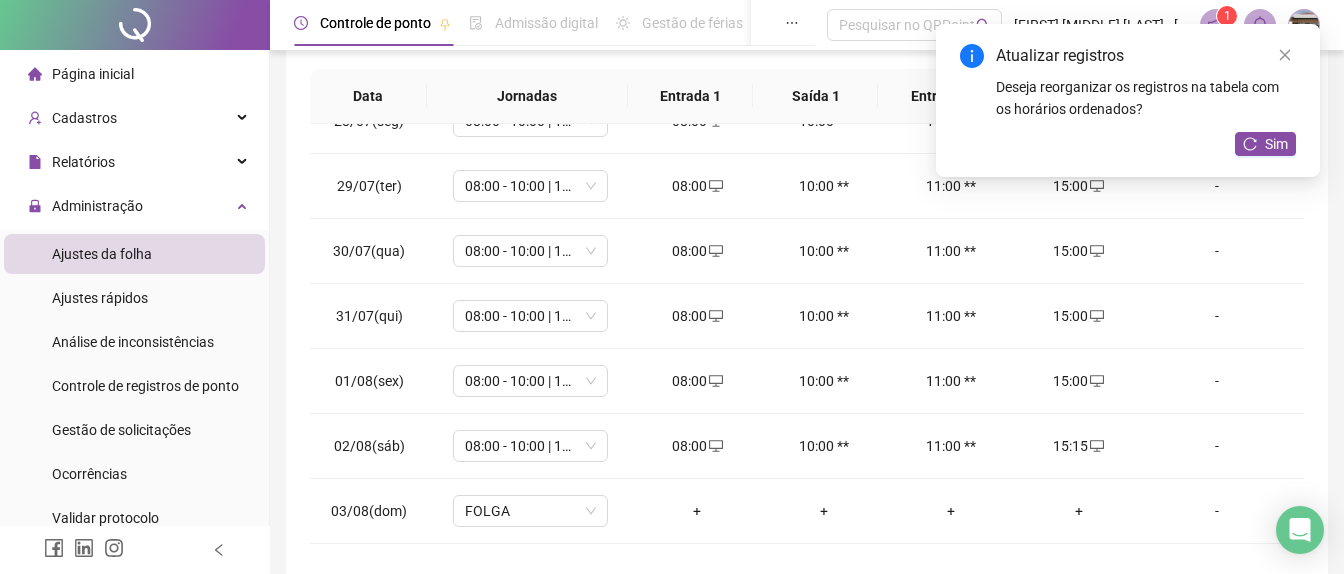 scroll, scrollTop: 424, scrollLeft: 0, axis: vertical 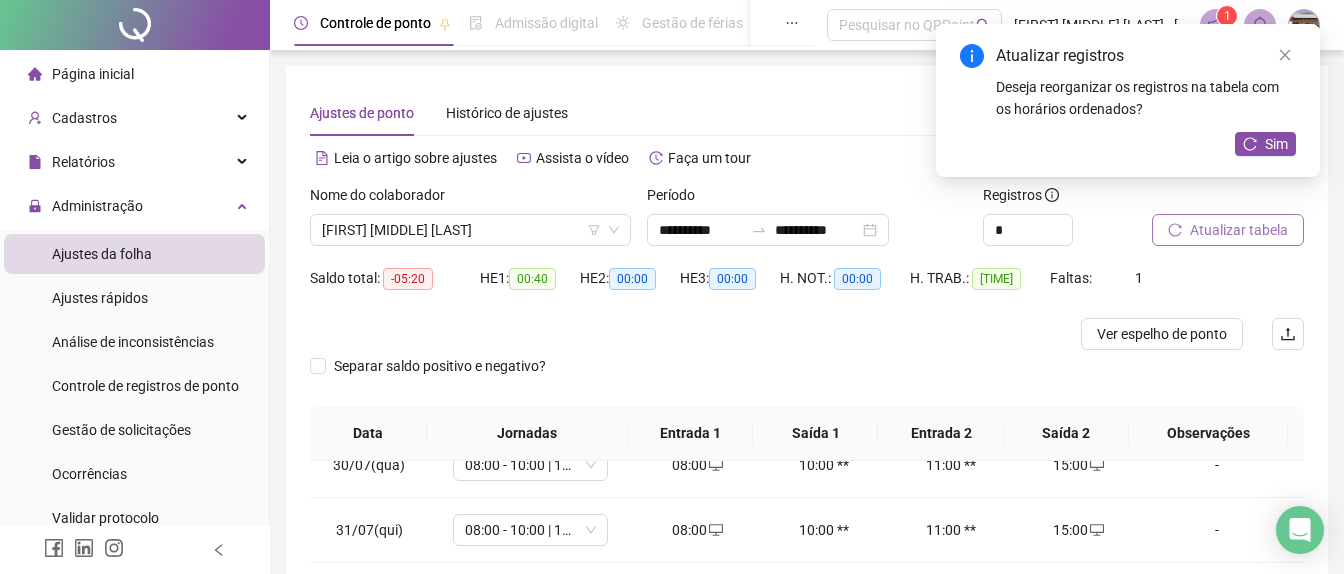 click on "Atualizar tabela" at bounding box center (1239, 230) 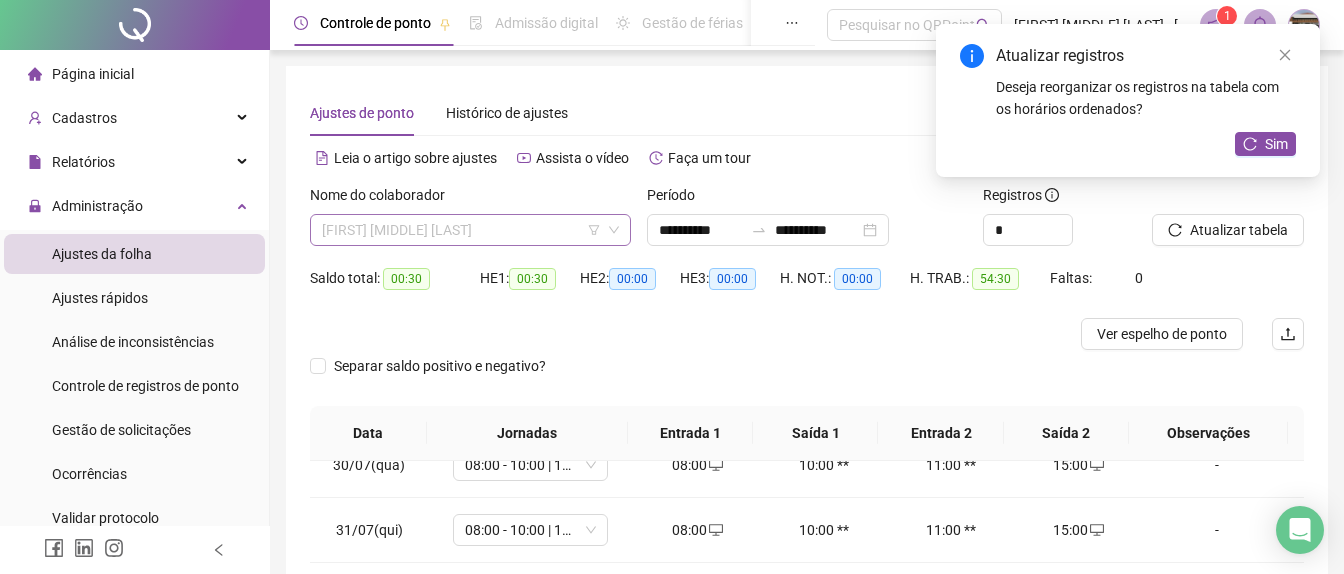 click on "[FIRST] [MIDDLE] [LAST]" at bounding box center (470, 230) 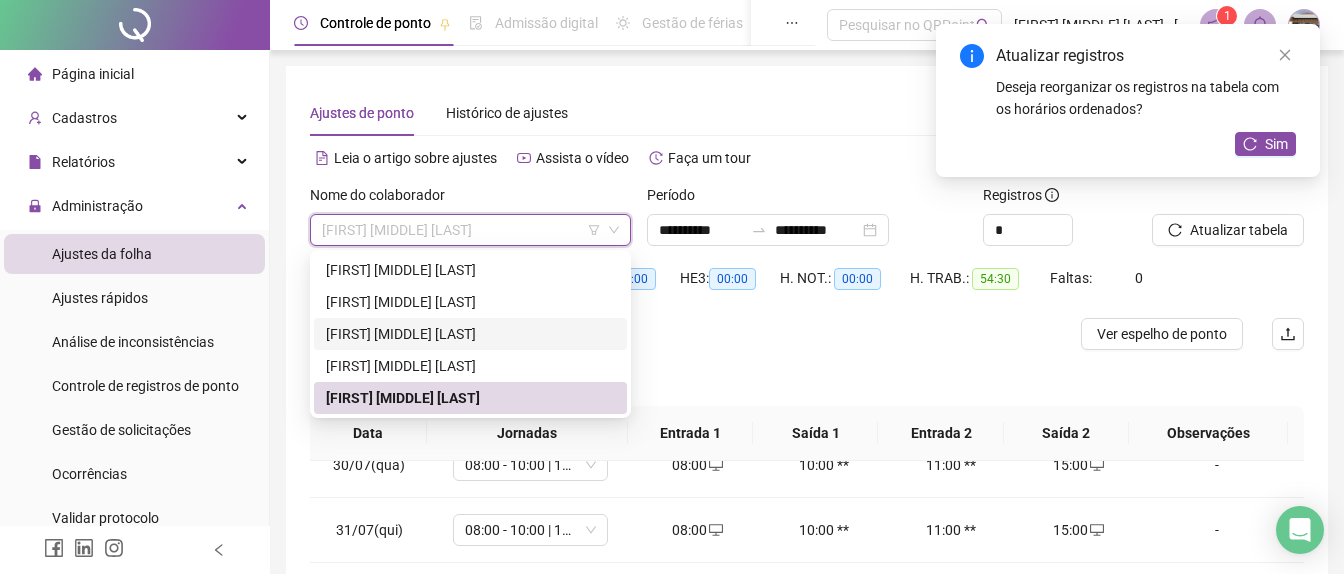 click on "[FIRST] [MIDDLE] [LAST]" at bounding box center [470, 334] 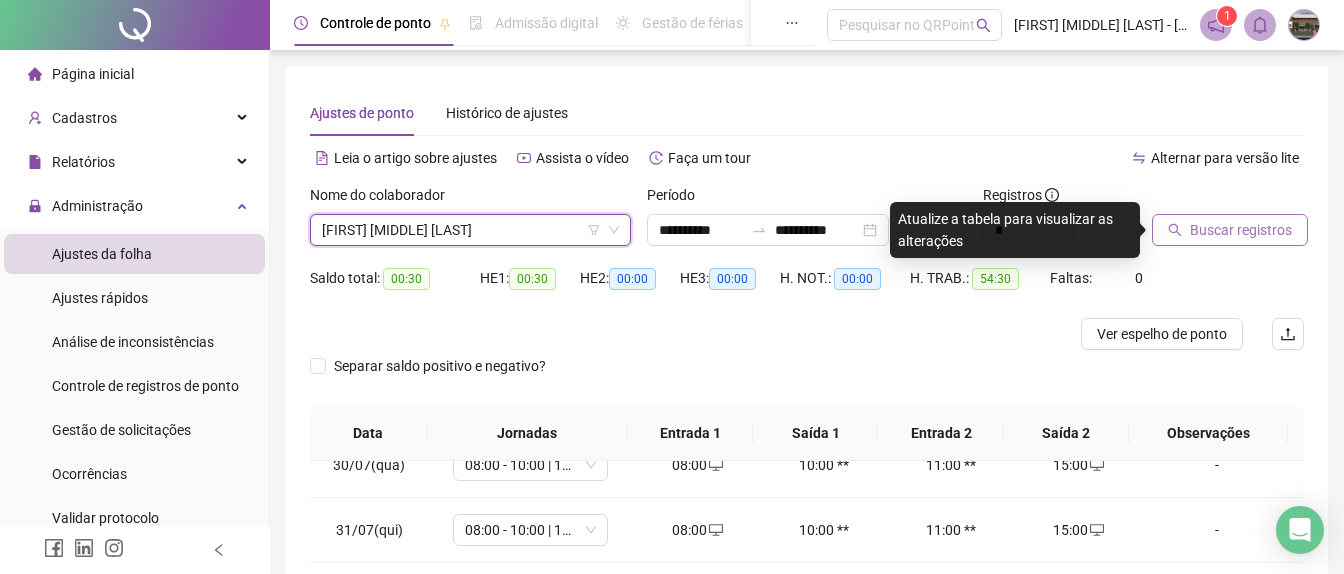 click on "Buscar registros" at bounding box center (1241, 230) 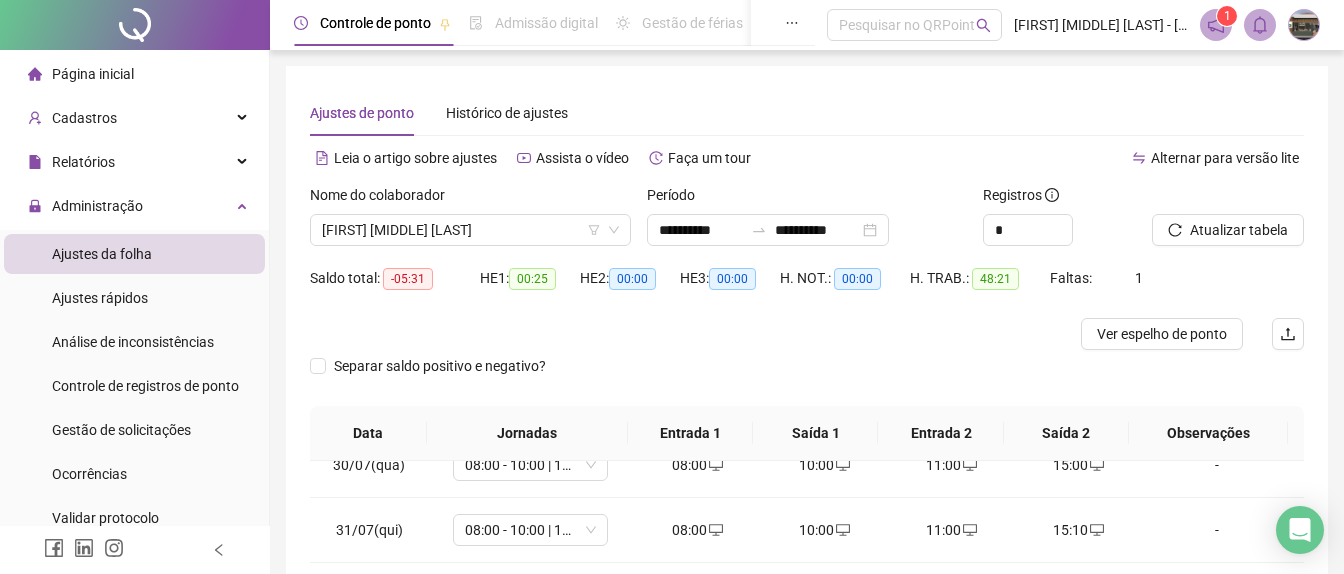 scroll, scrollTop: 251, scrollLeft: 0, axis: vertical 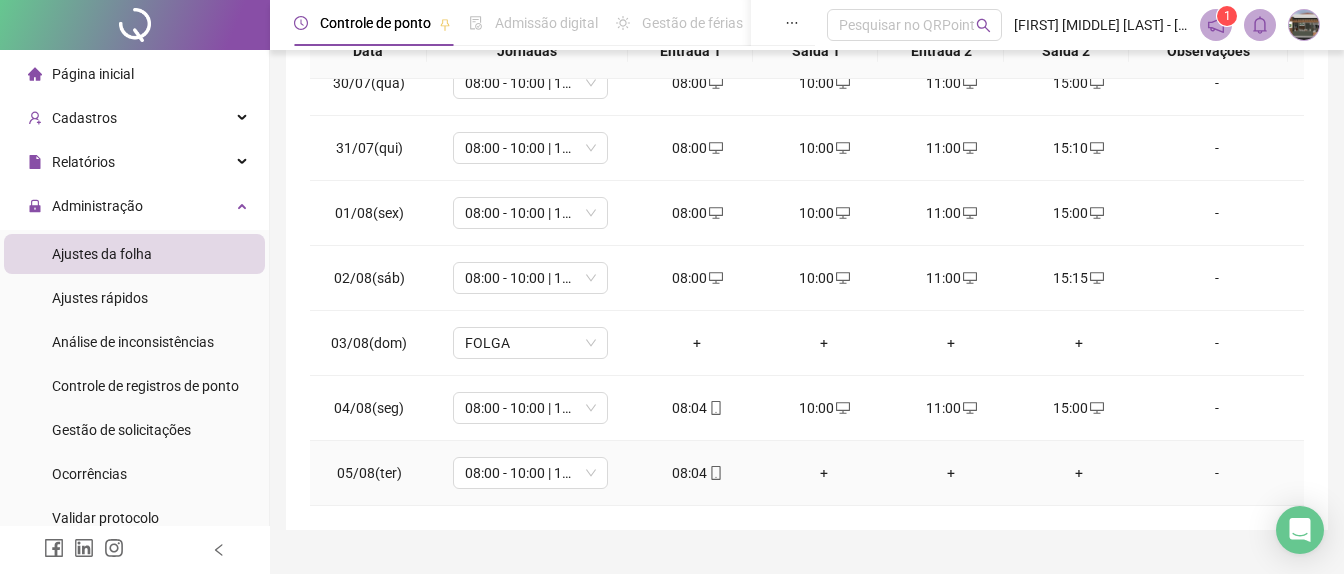 click on "+" at bounding box center (824, 473) 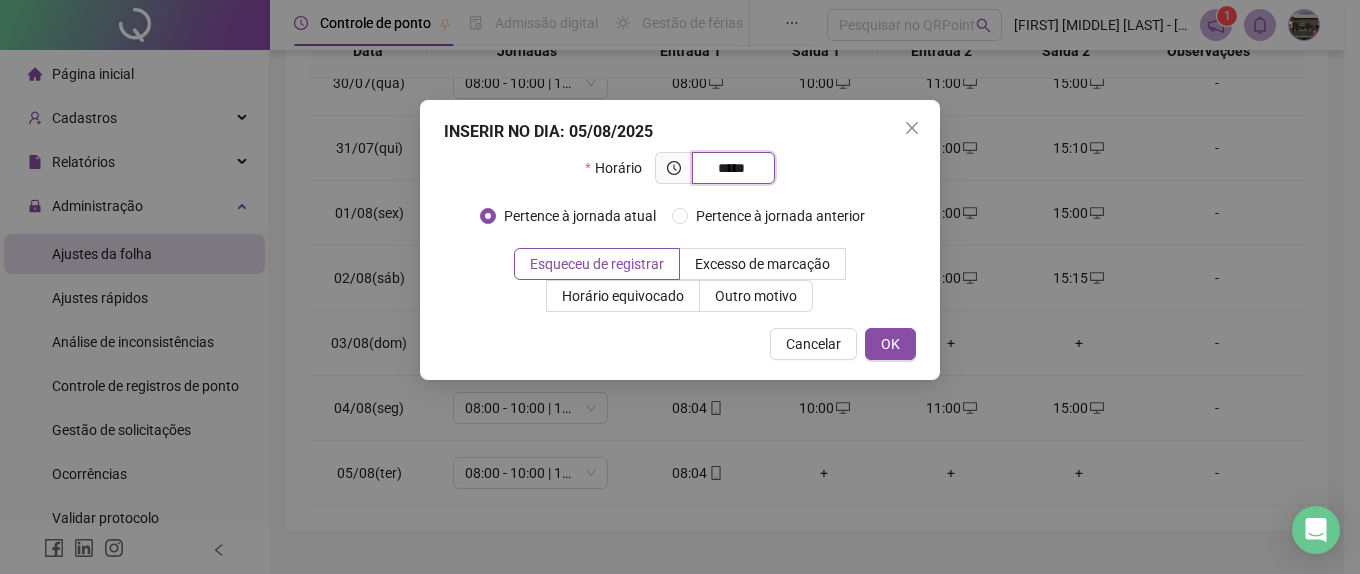 type on "*****" 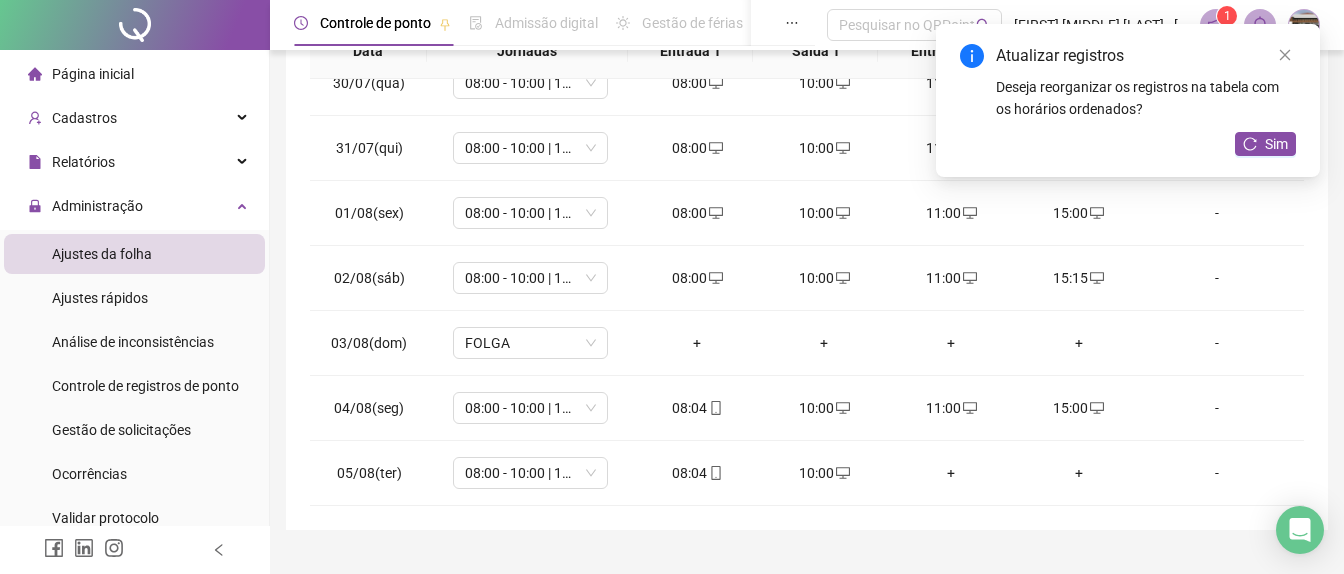 click on "+" at bounding box center (951, 473) 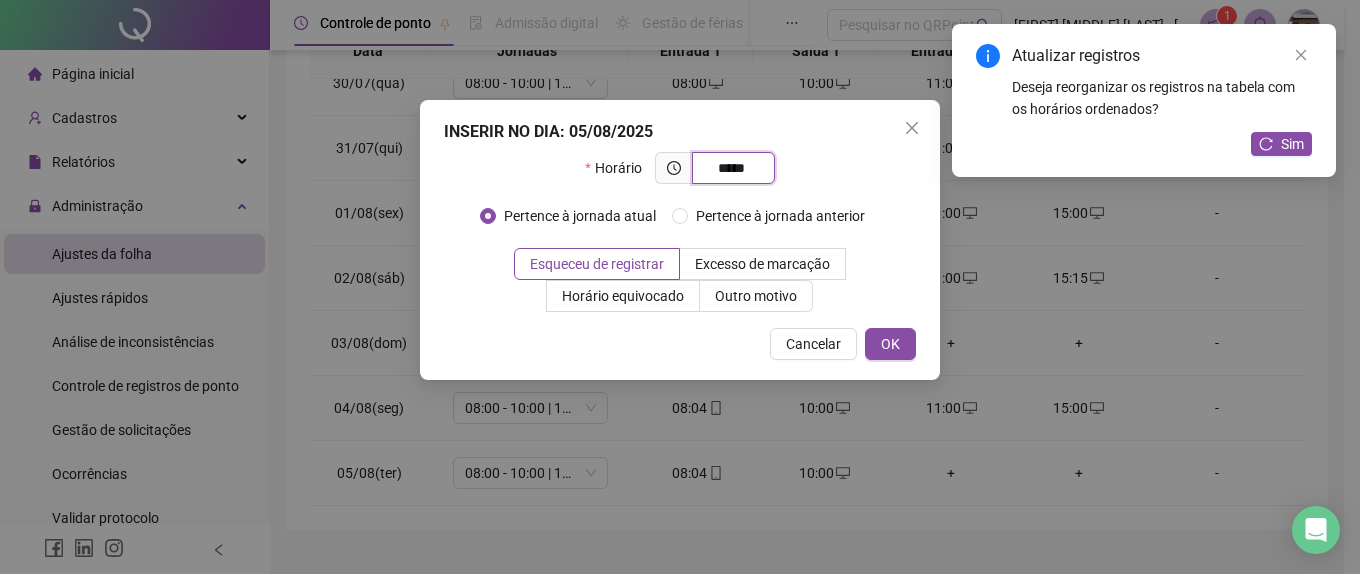 type on "*****" 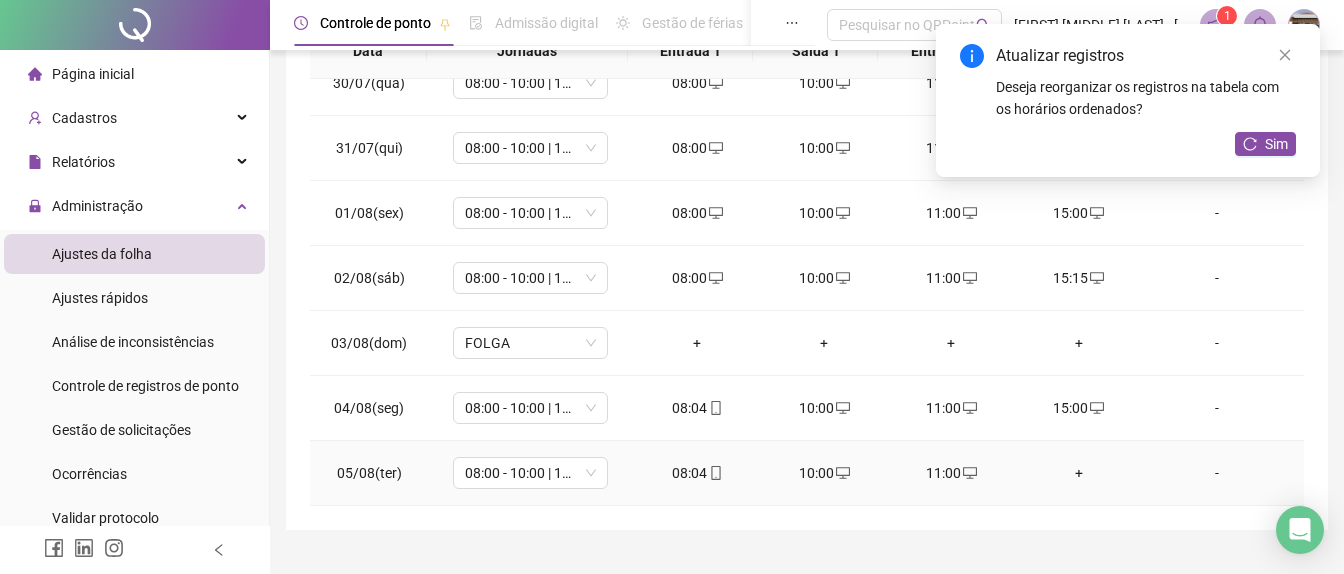 click on "+" at bounding box center [1078, 473] 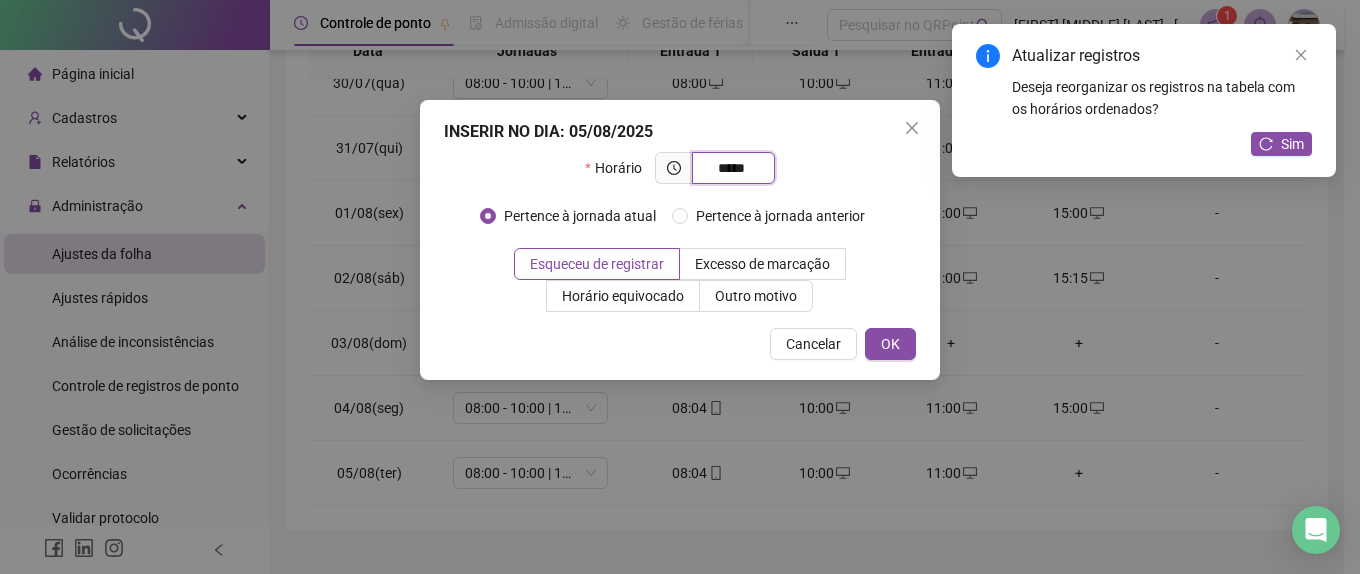 type on "*****" 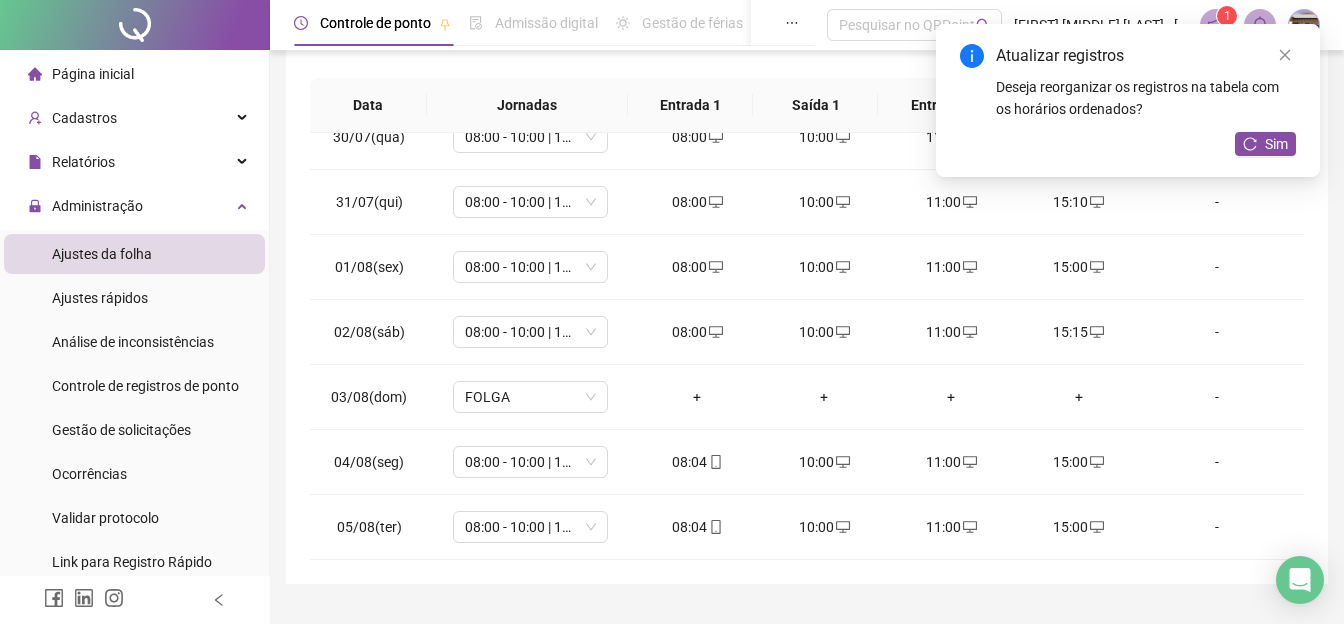 scroll, scrollTop: 72, scrollLeft: 0, axis: vertical 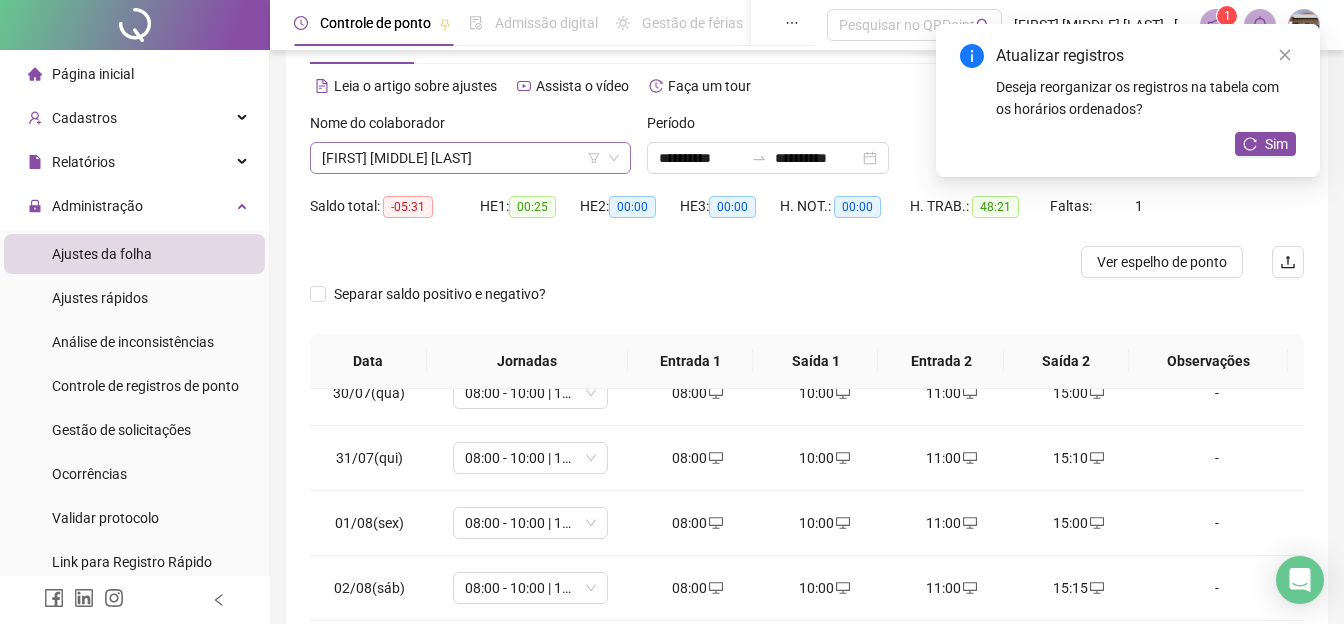 click on "[FIRST] [MIDDLE] [LAST]" at bounding box center [470, 158] 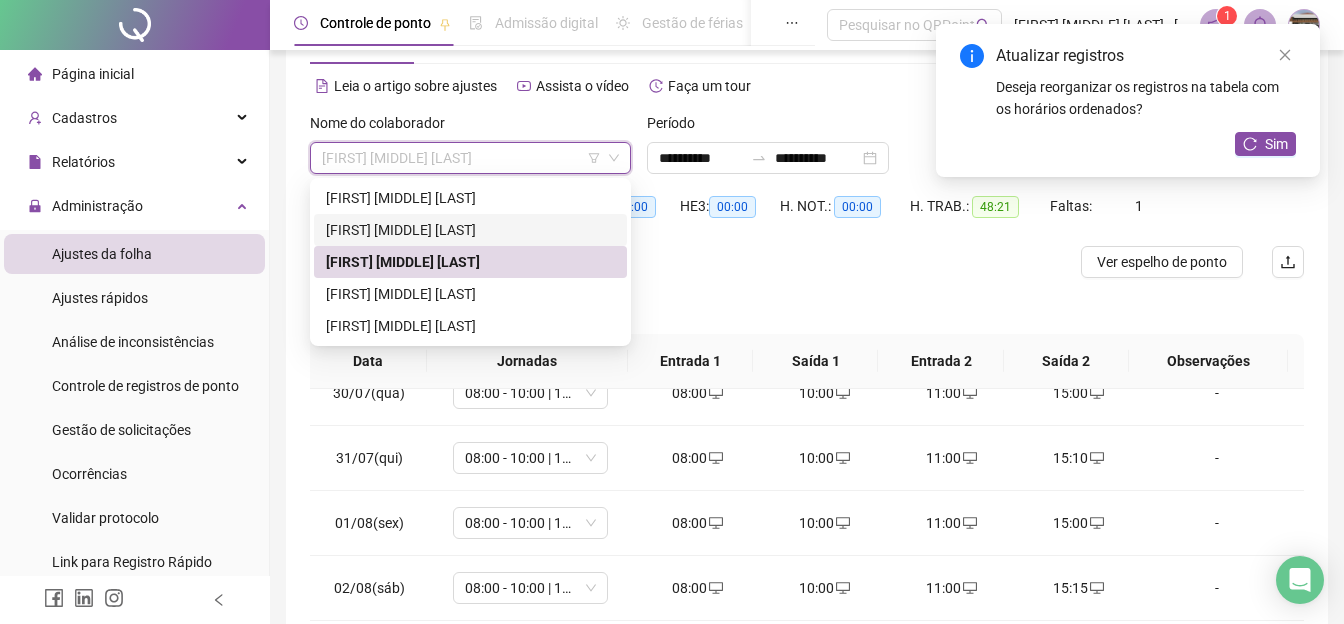 drag, startPoint x: 473, startPoint y: 230, endPoint x: 503, endPoint y: 292, distance: 68.8767 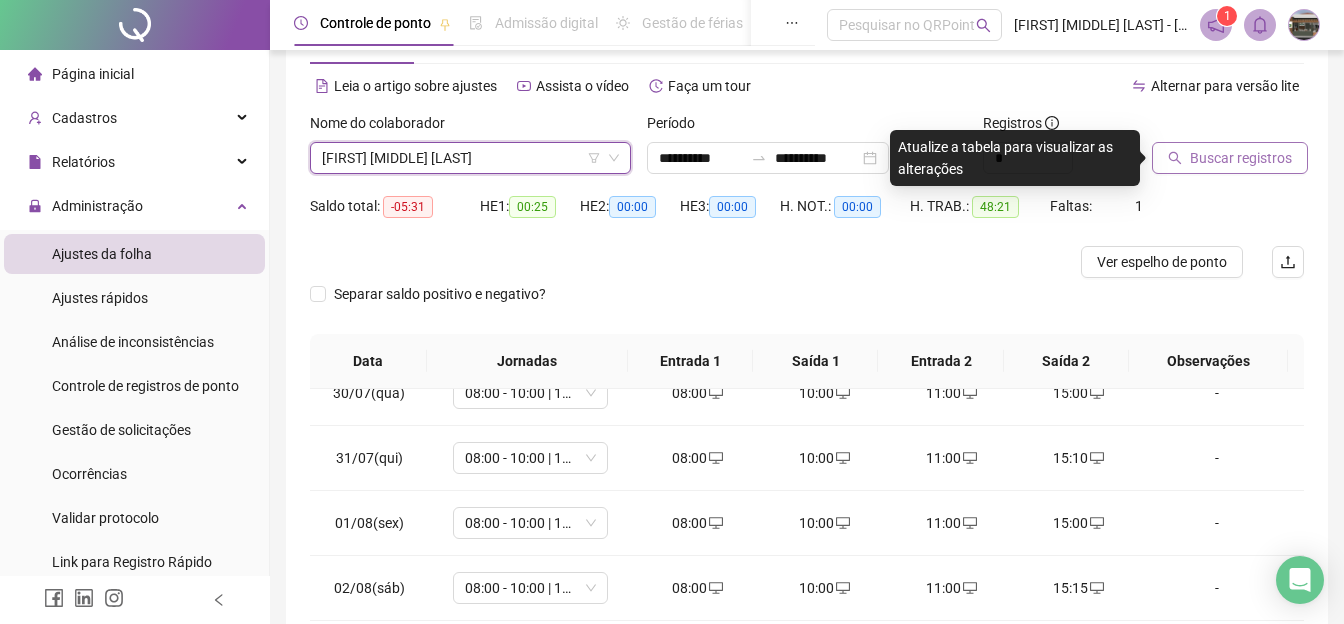click on "Buscar registros" at bounding box center [1241, 158] 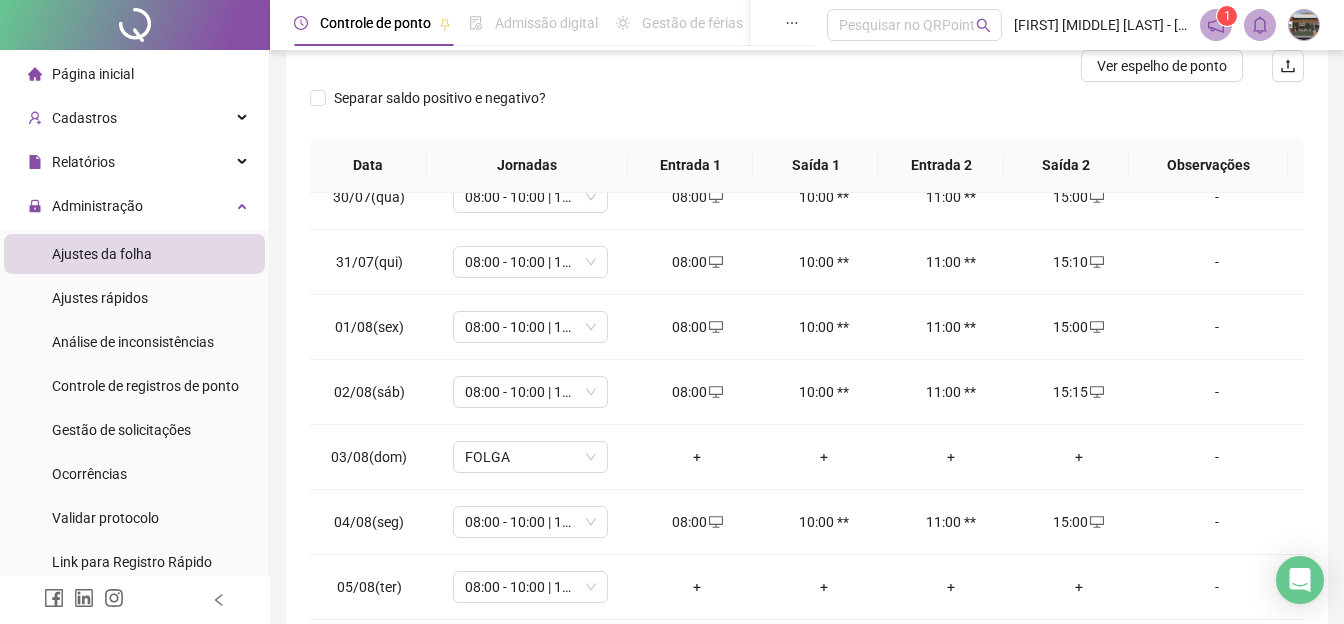 scroll, scrollTop: 374, scrollLeft: 0, axis: vertical 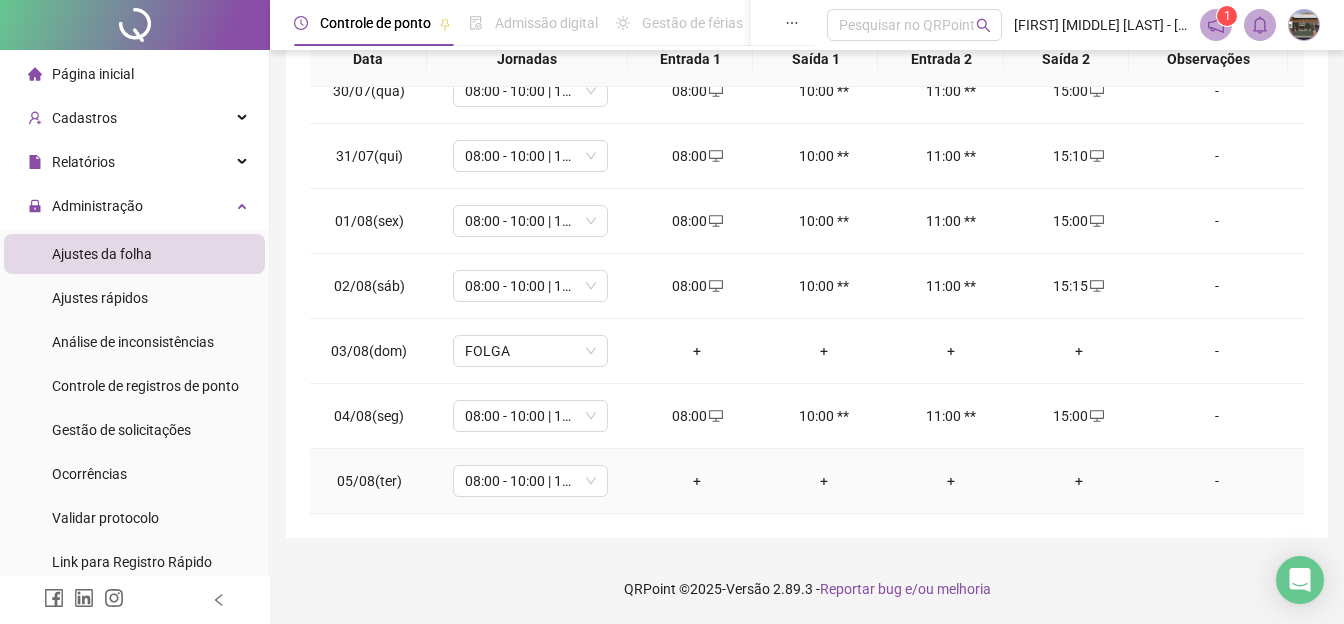 click on "+" at bounding box center (696, 481) 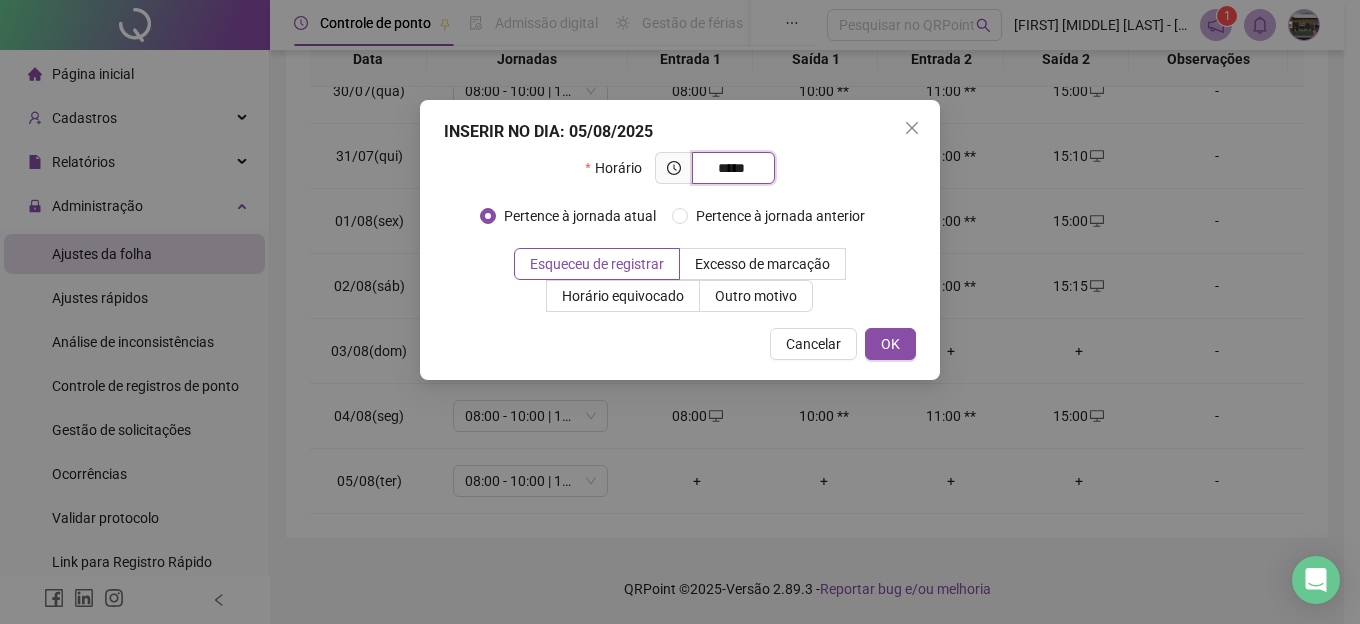 type on "*****" 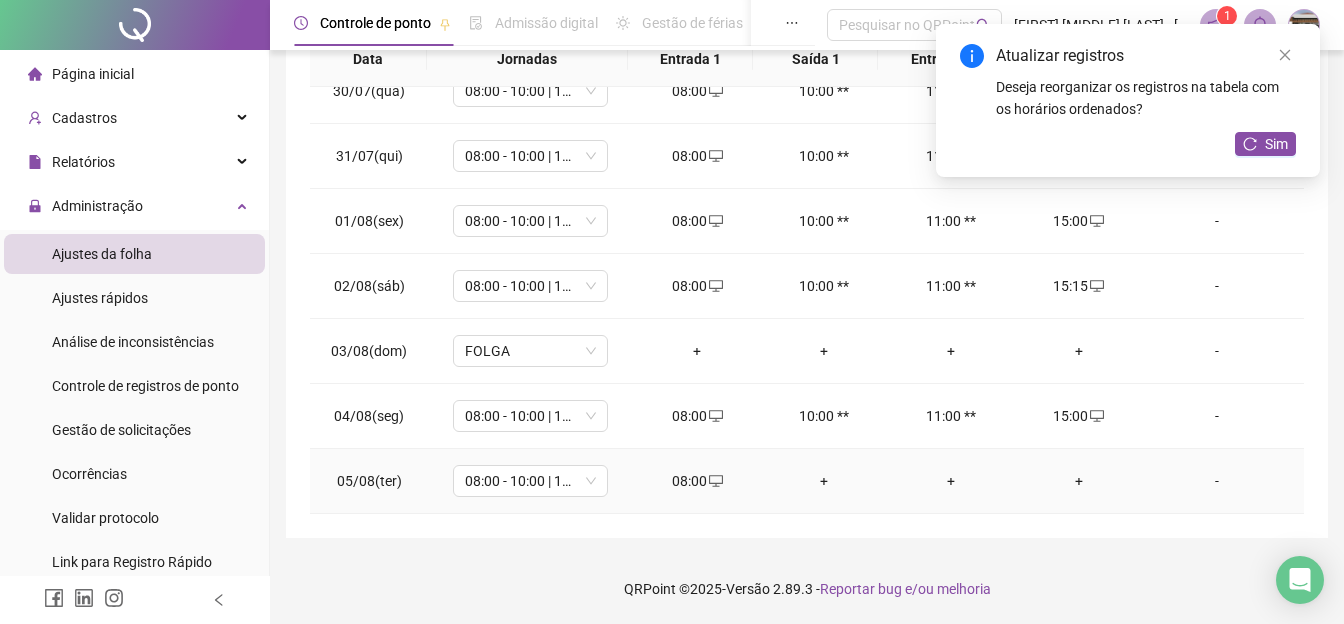 click on "+" at bounding box center [1078, 481] 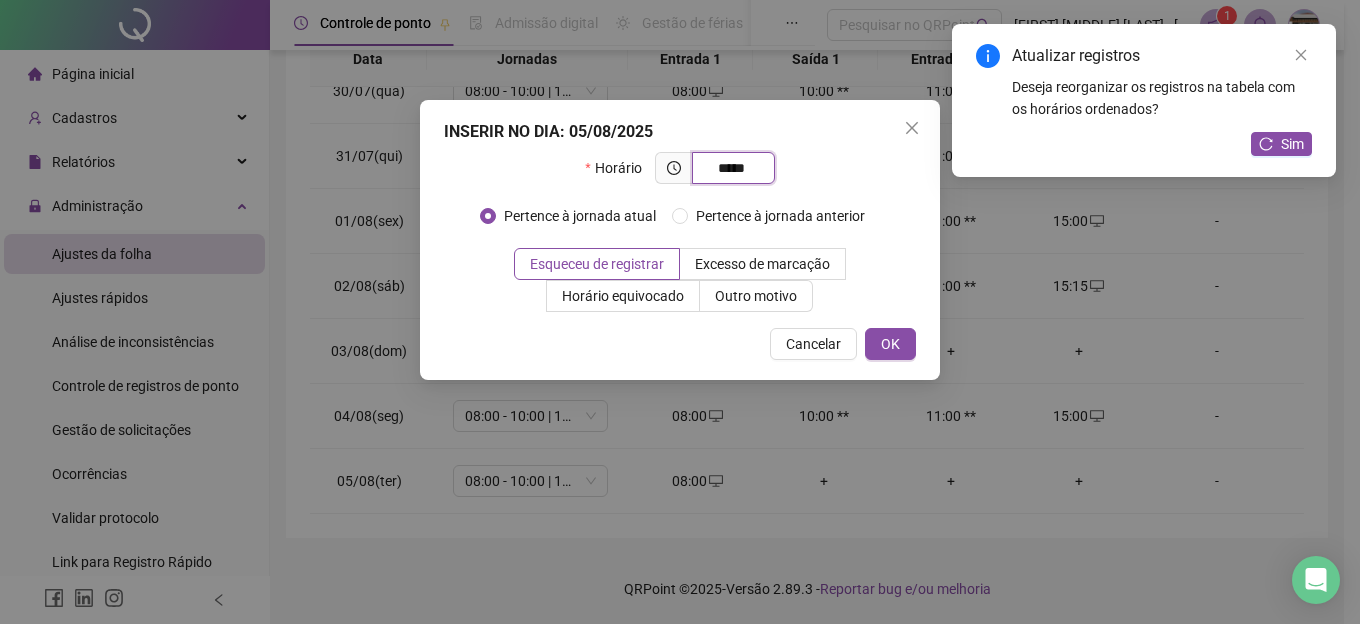 type on "*****" 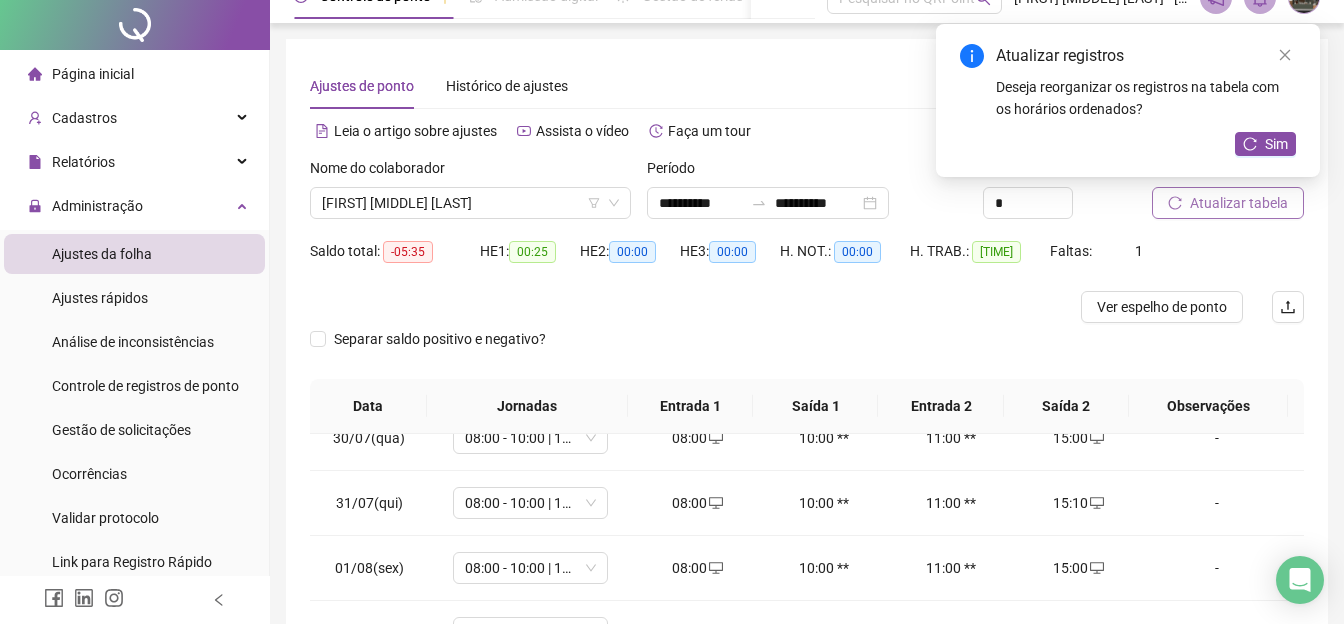 scroll, scrollTop: 0, scrollLeft: 0, axis: both 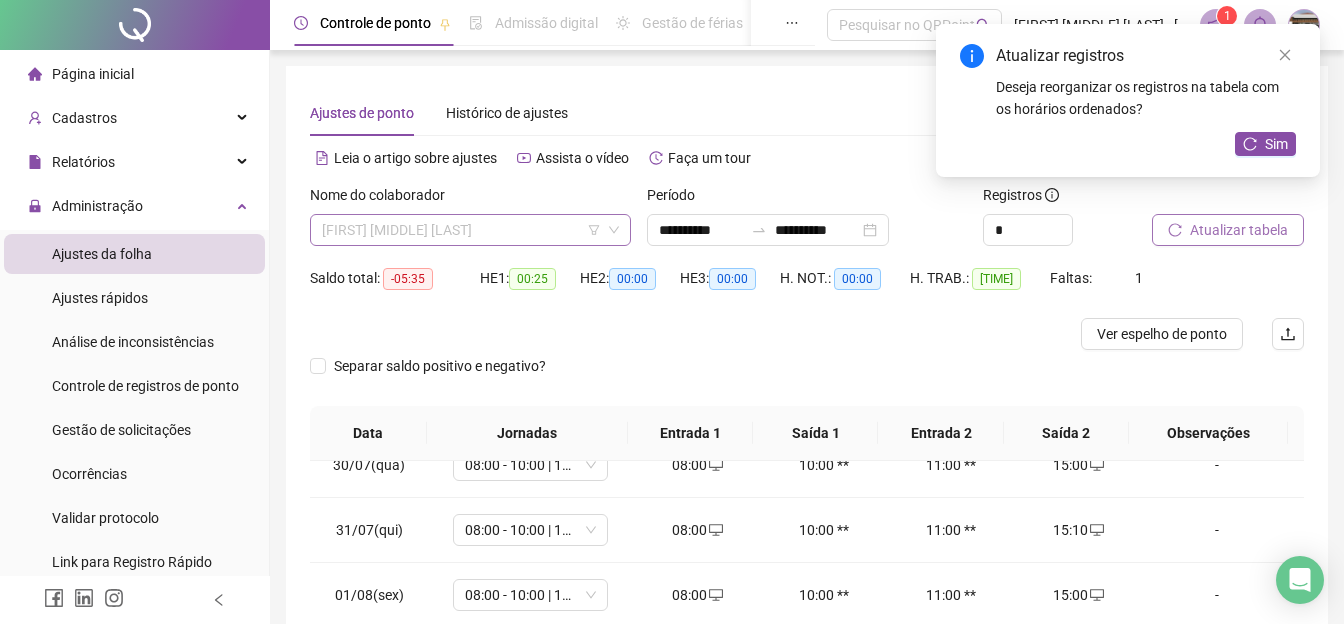 click on "[FIRST] [MIDDLE] [LAST]" at bounding box center (470, 230) 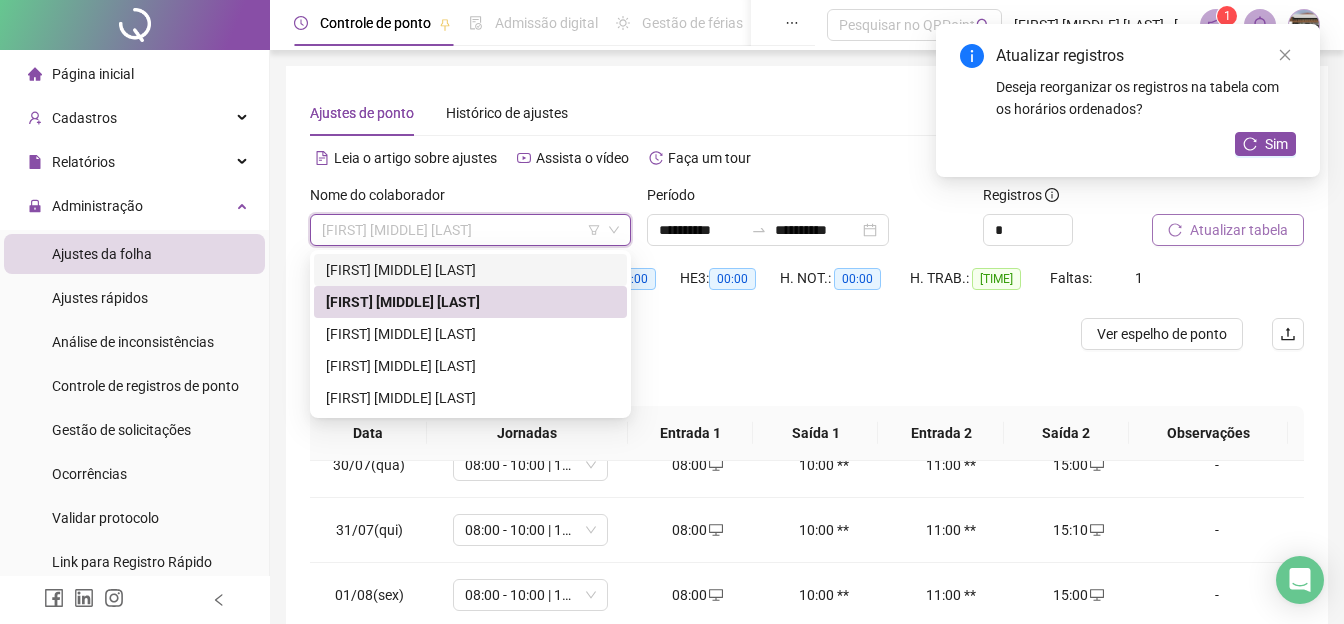 click on "[FIRST] [MIDDLE] [LAST]" at bounding box center (470, 270) 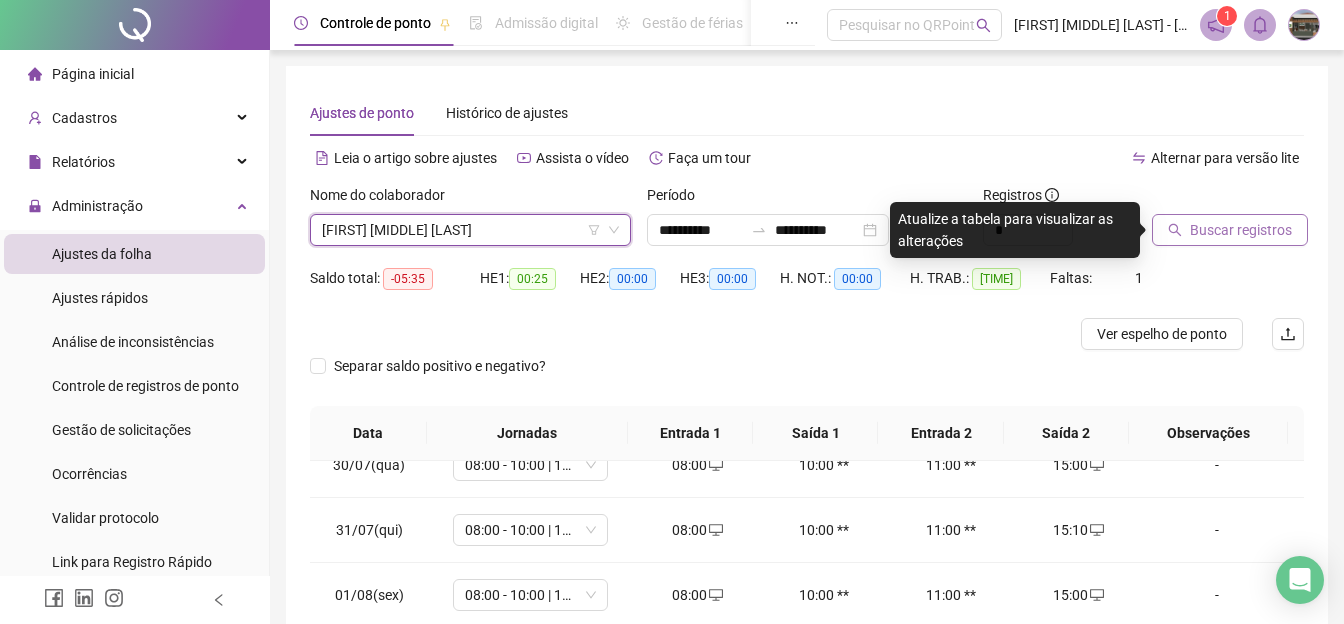 click on "Buscar registros" at bounding box center (1230, 230) 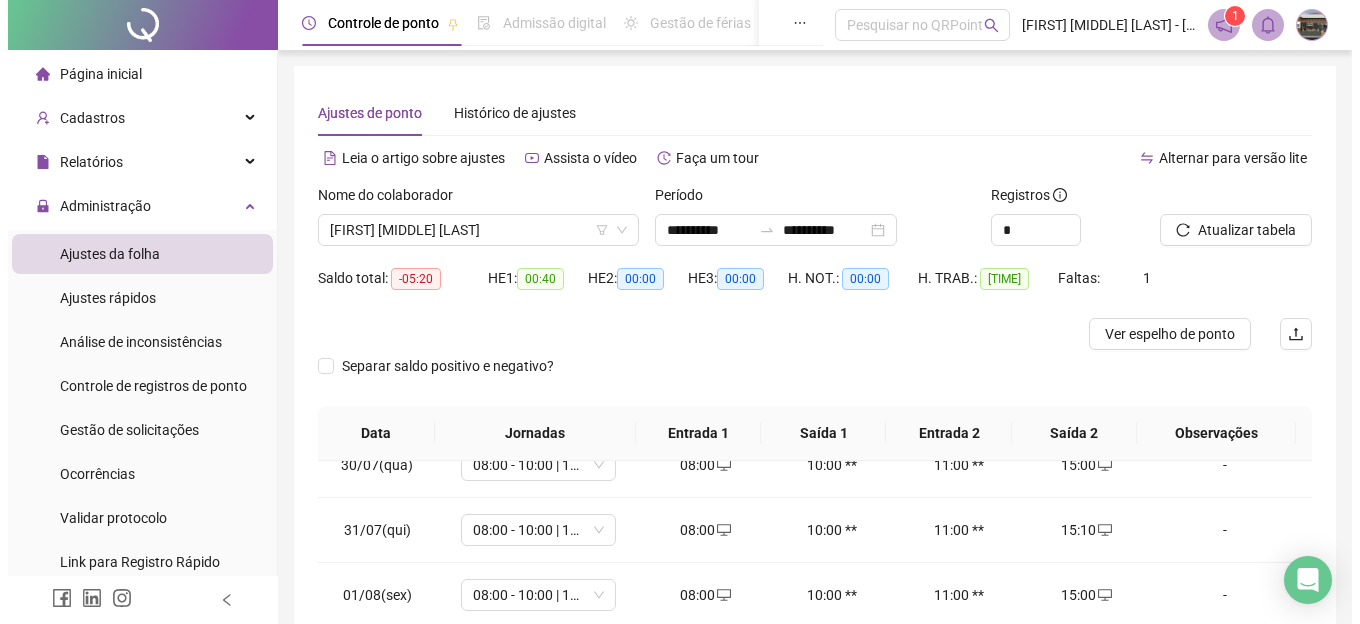 scroll, scrollTop: 374, scrollLeft: 0, axis: vertical 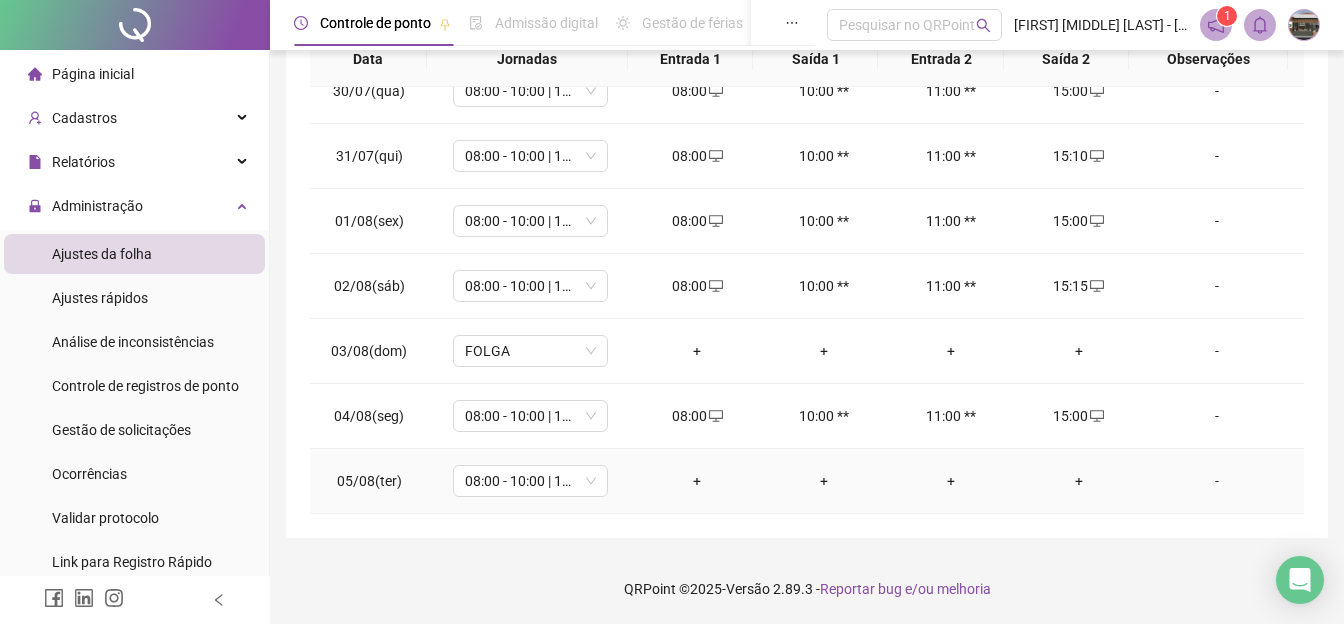click on "+" at bounding box center [696, 481] 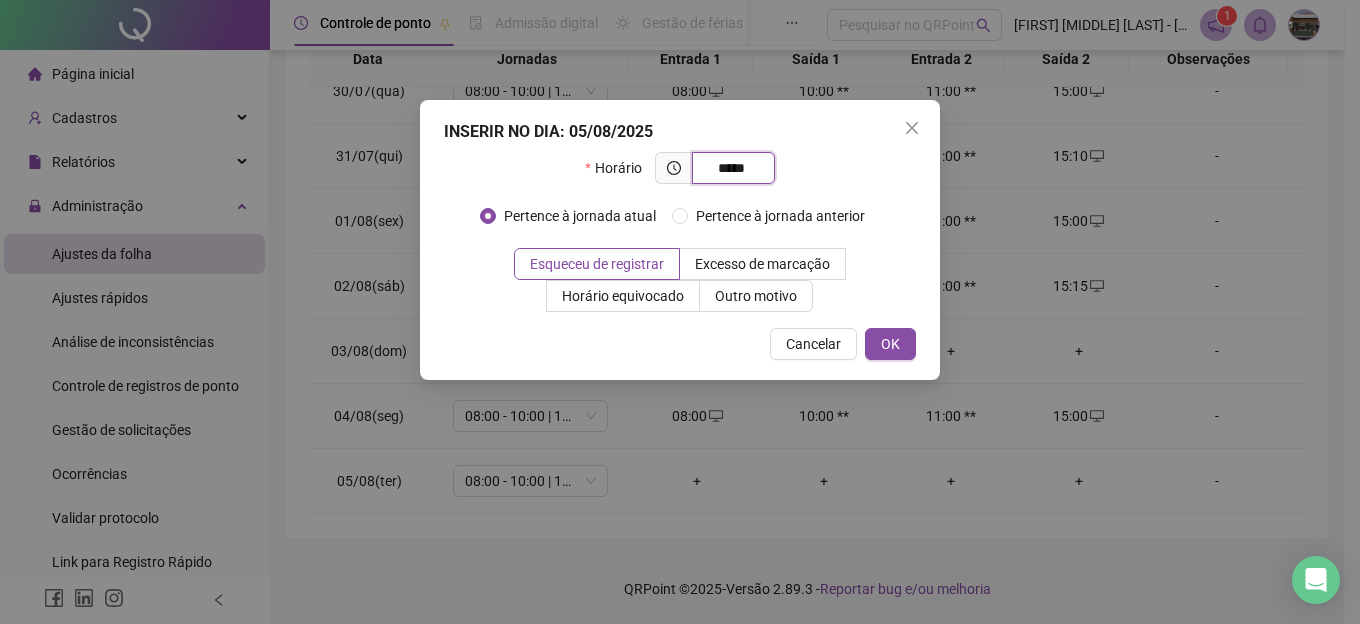 type on "*****" 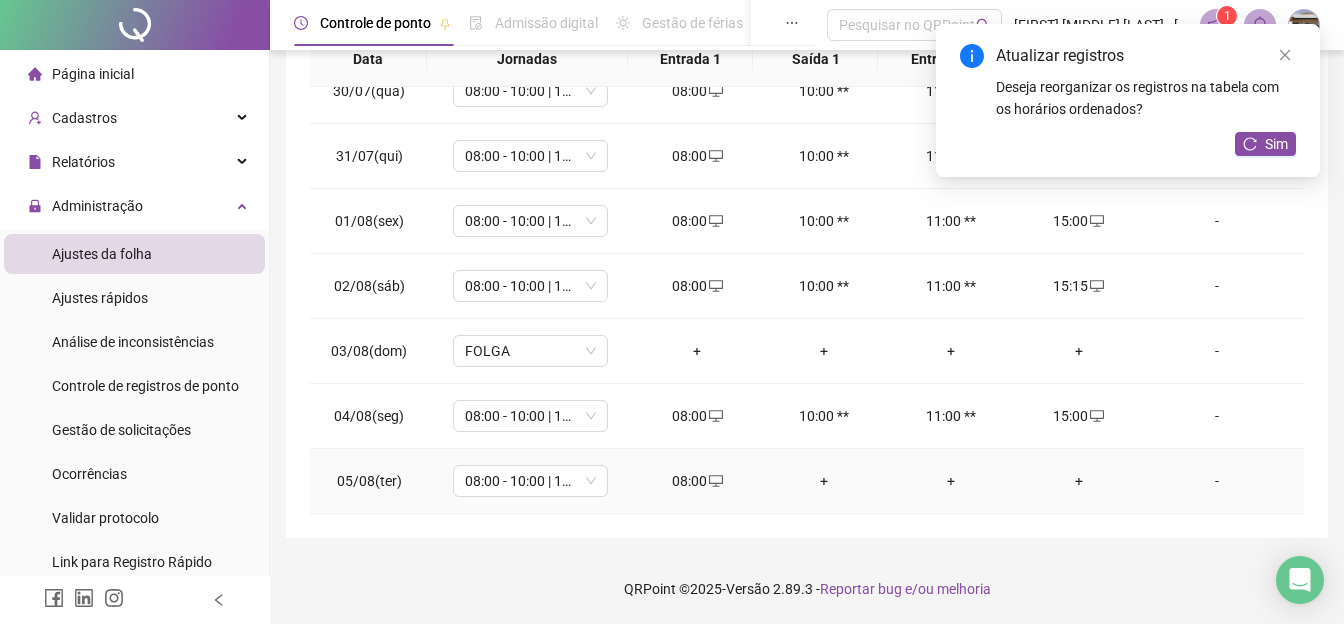 click on "+" at bounding box center [1078, 481] 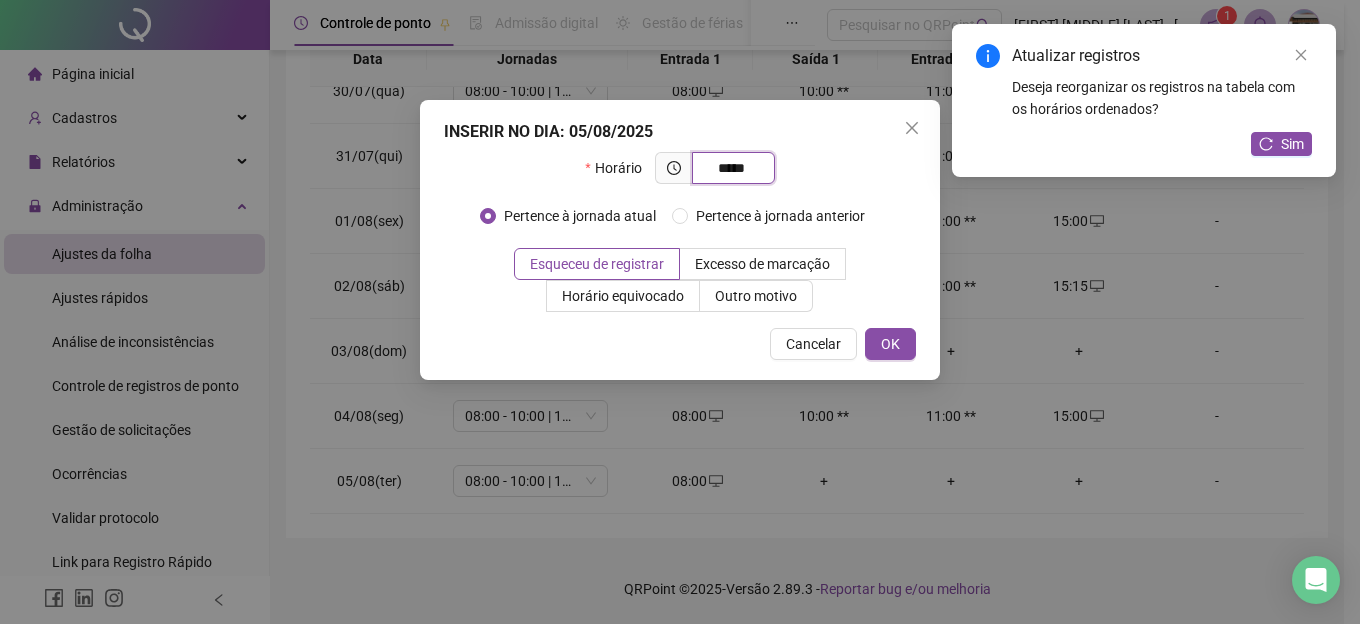 type on "*****" 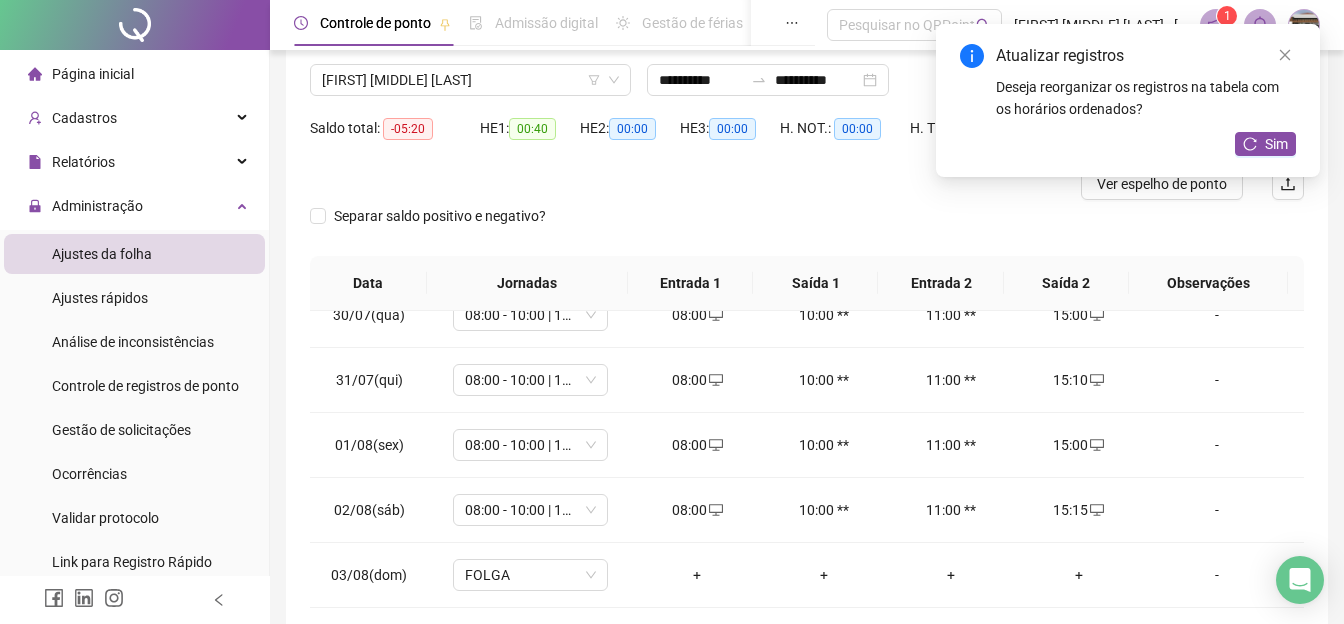 scroll, scrollTop: 210, scrollLeft: 0, axis: vertical 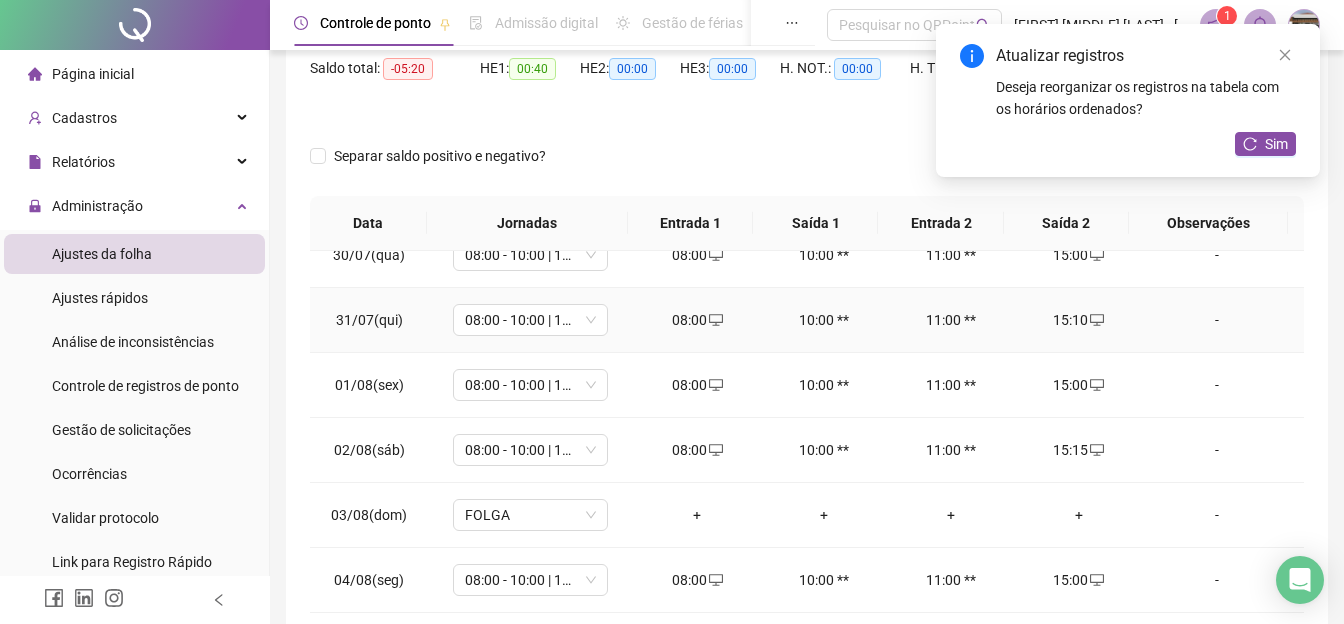 click on "15:10" at bounding box center [1078, 320] 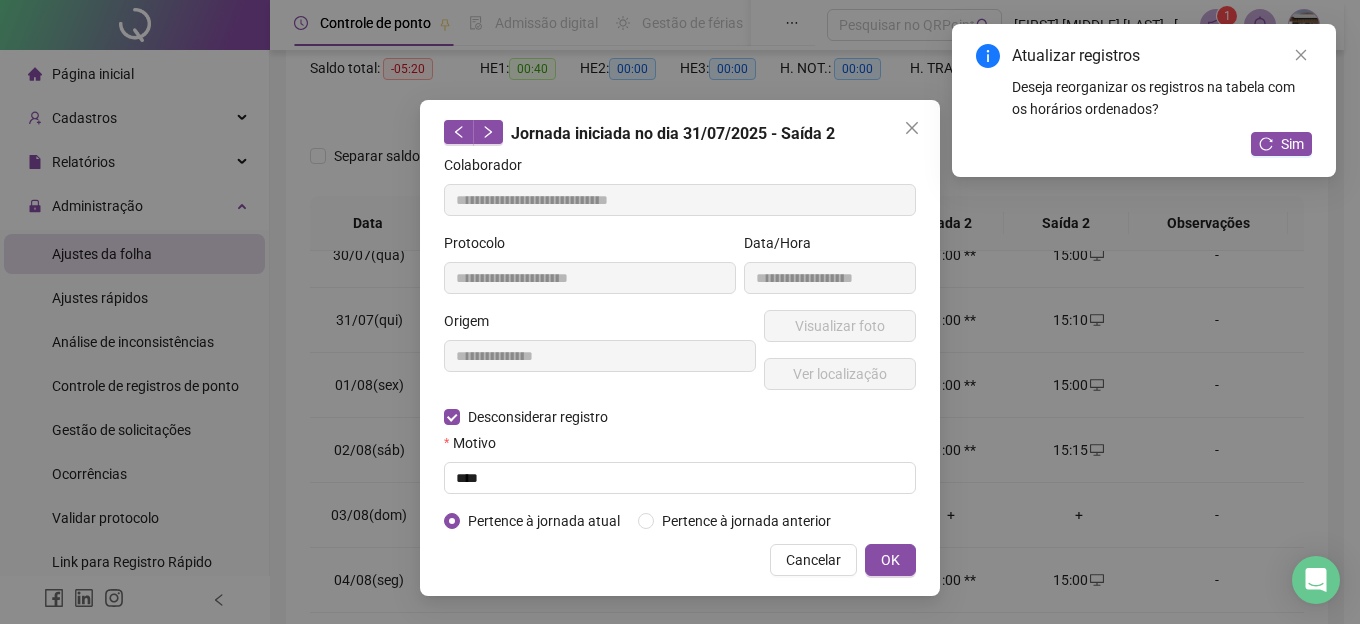 type on "**********" 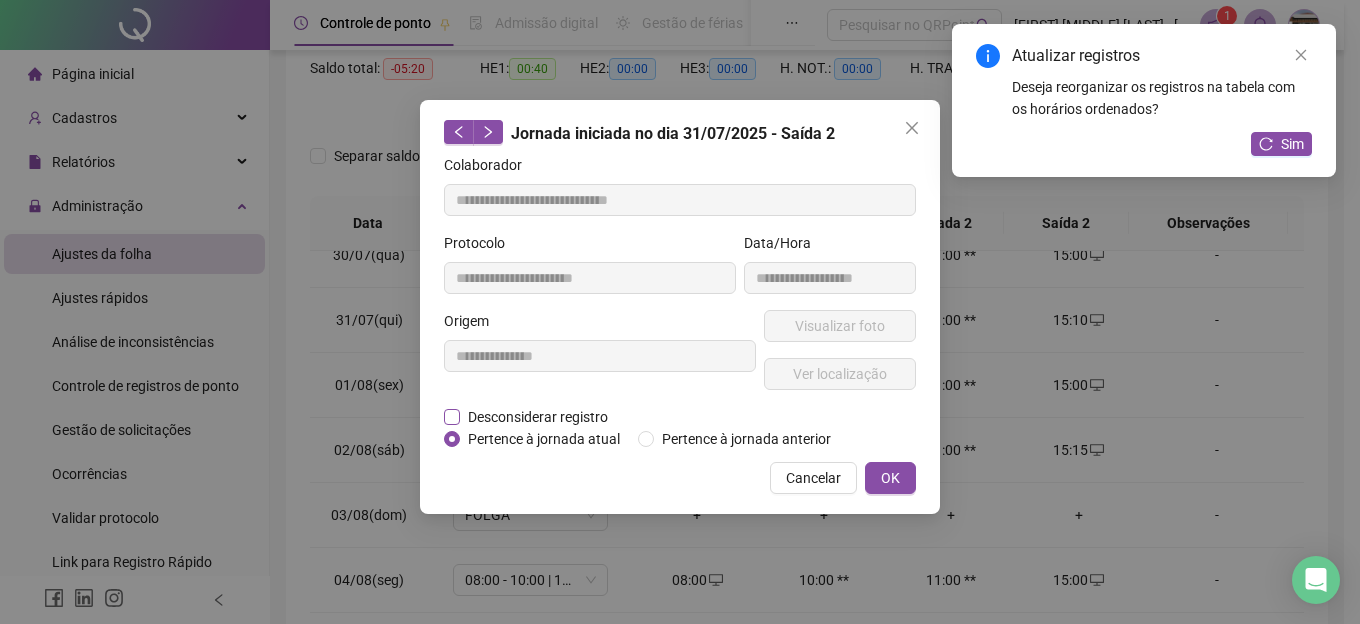 click on "Desconsiderar registro" at bounding box center (538, 417) 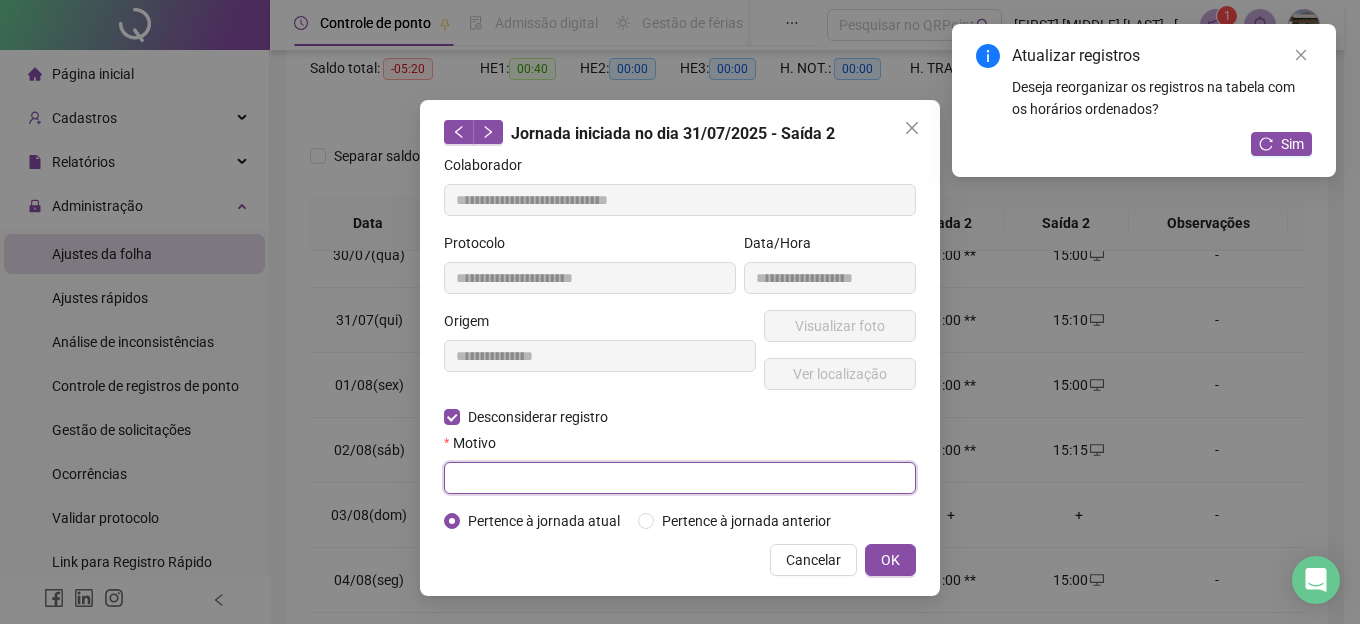 click at bounding box center [680, 478] 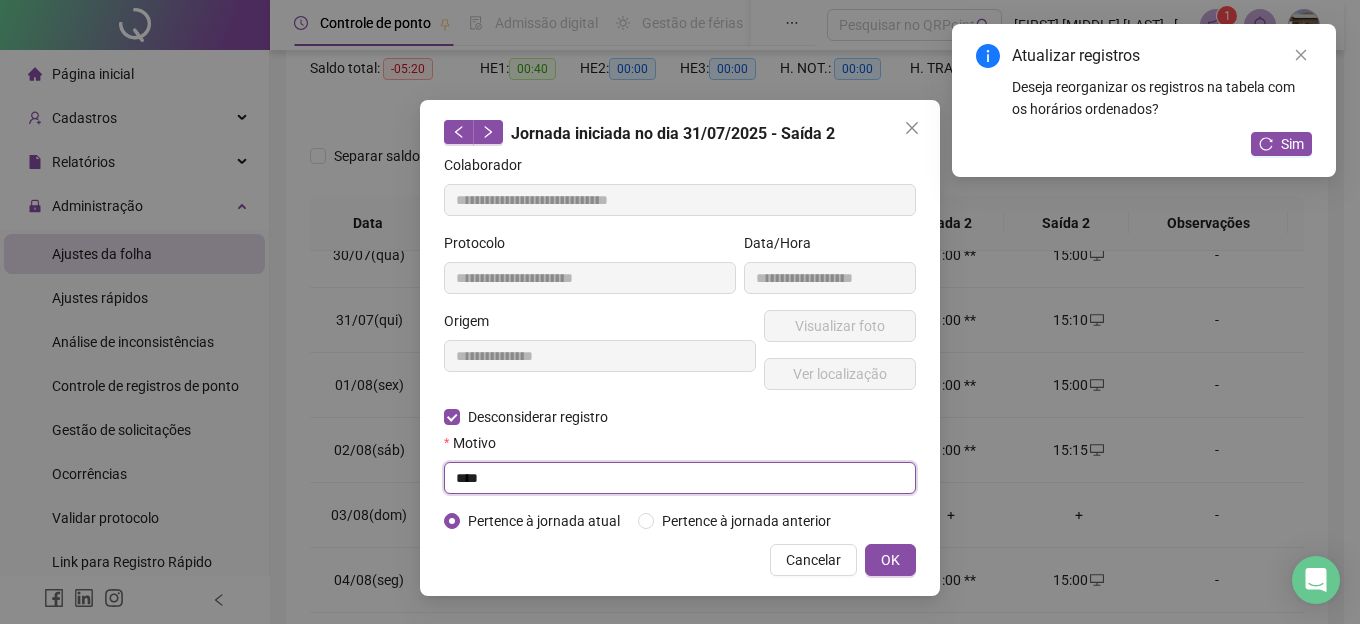 type on "****" 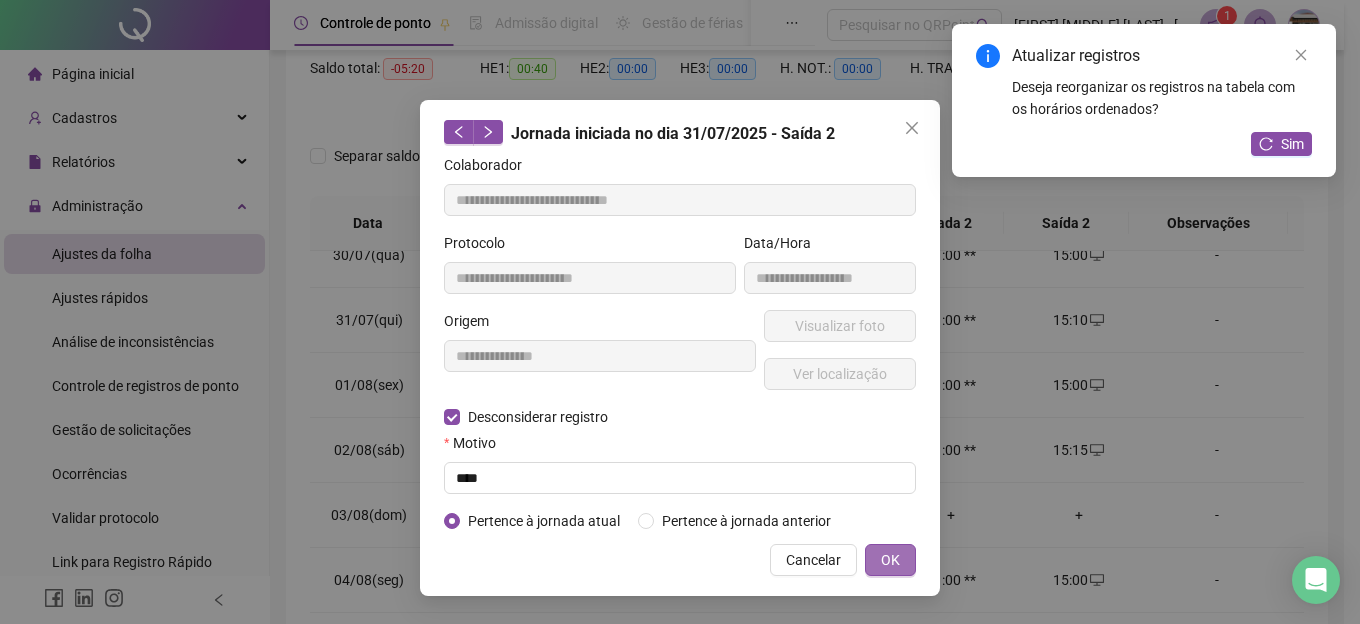 click on "OK" at bounding box center (890, 560) 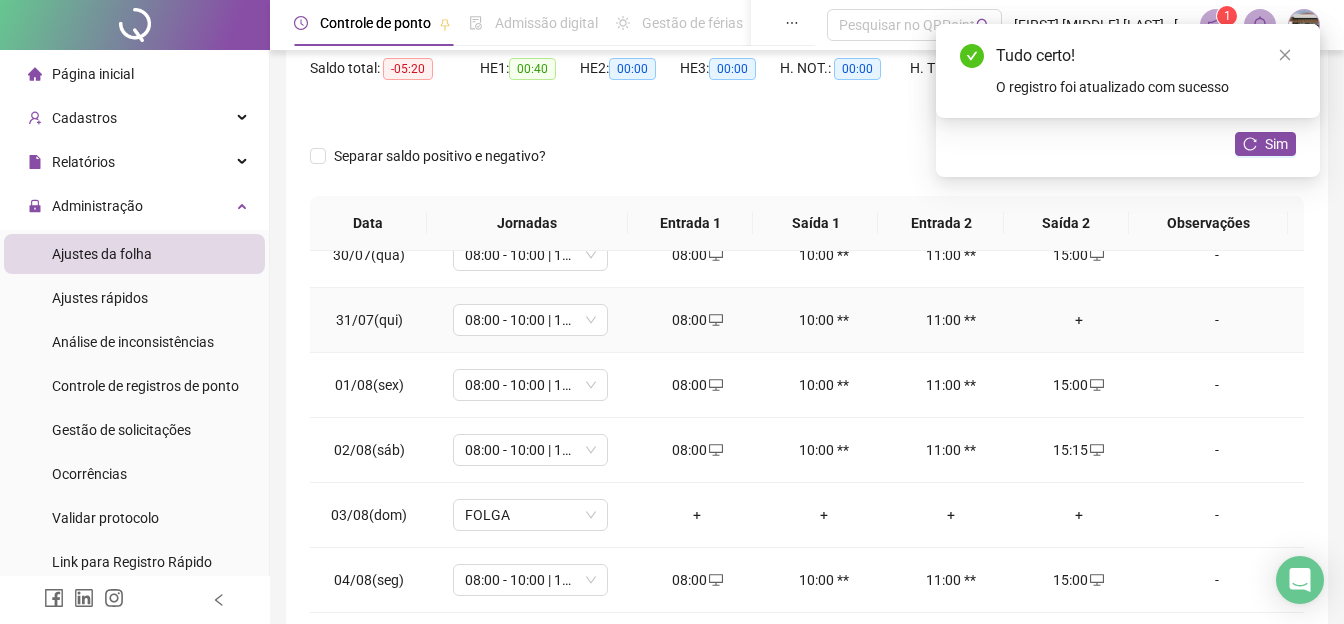 click on "+" at bounding box center (1078, 320) 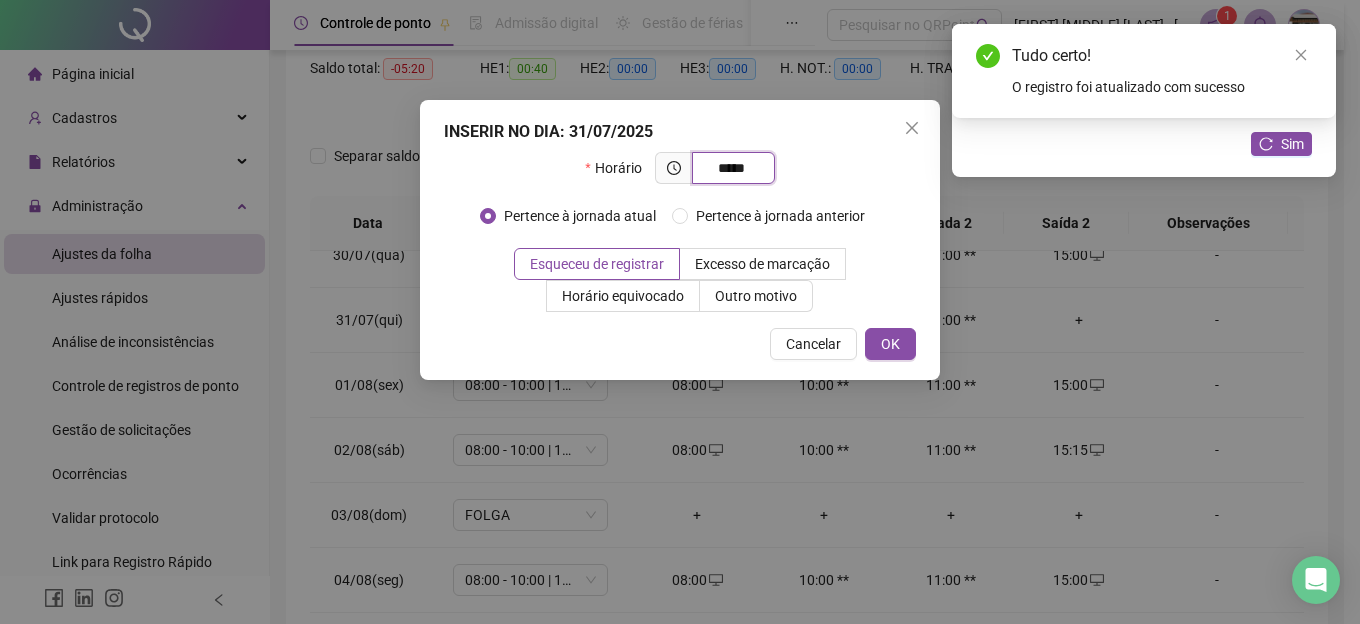 type on "*****" 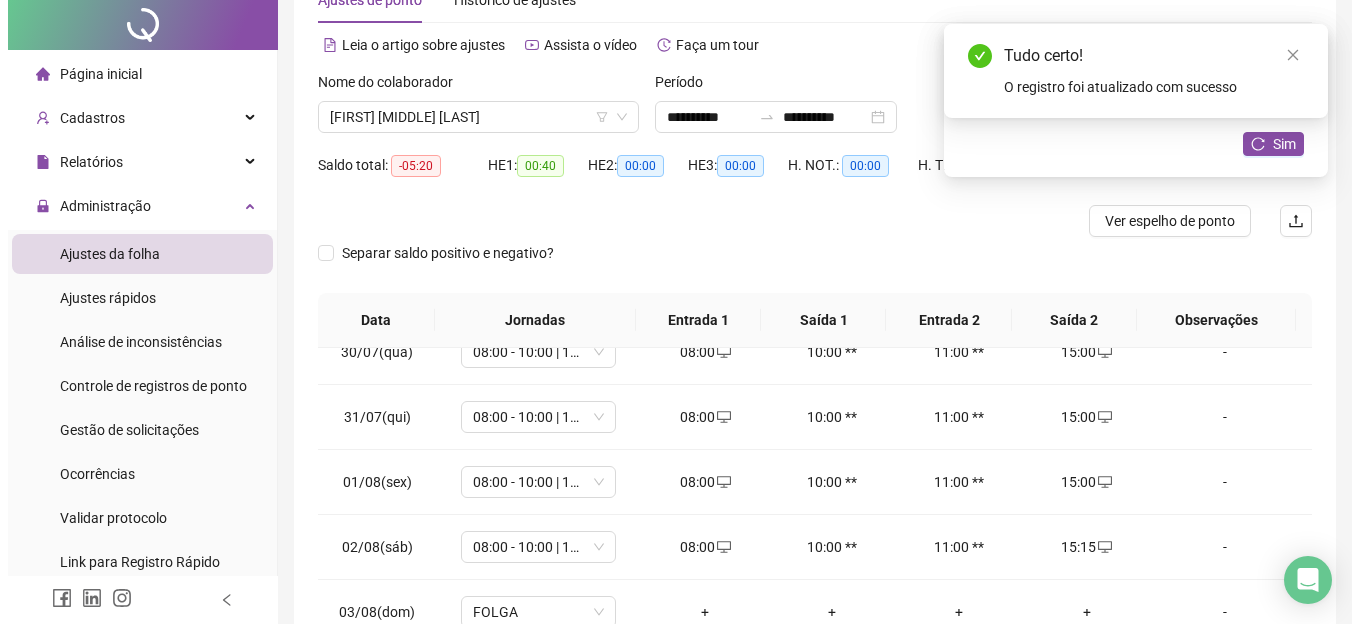 scroll, scrollTop: 0, scrollLeft: 0, axis: both 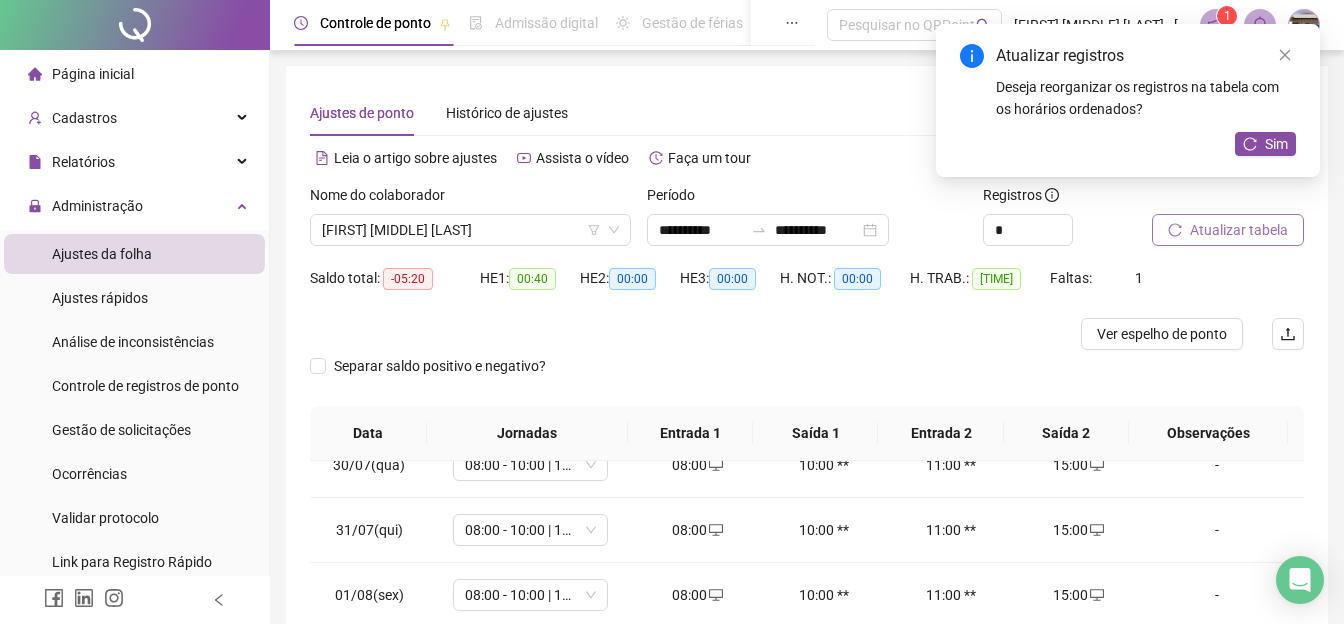 click on "Atualizar tabela" at bounding box center (1239, 230) 